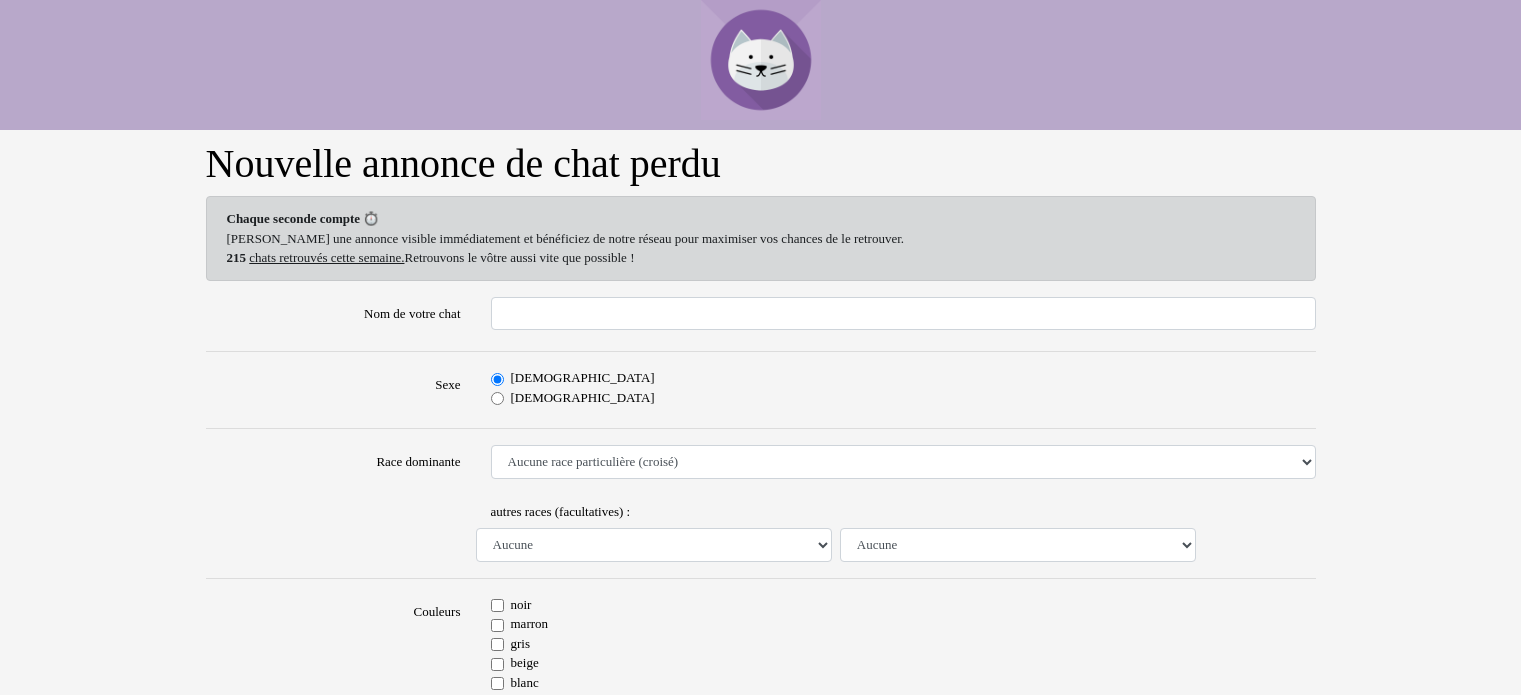 scroll, scrollTop: 0, scrollLeft: 0, axis: both 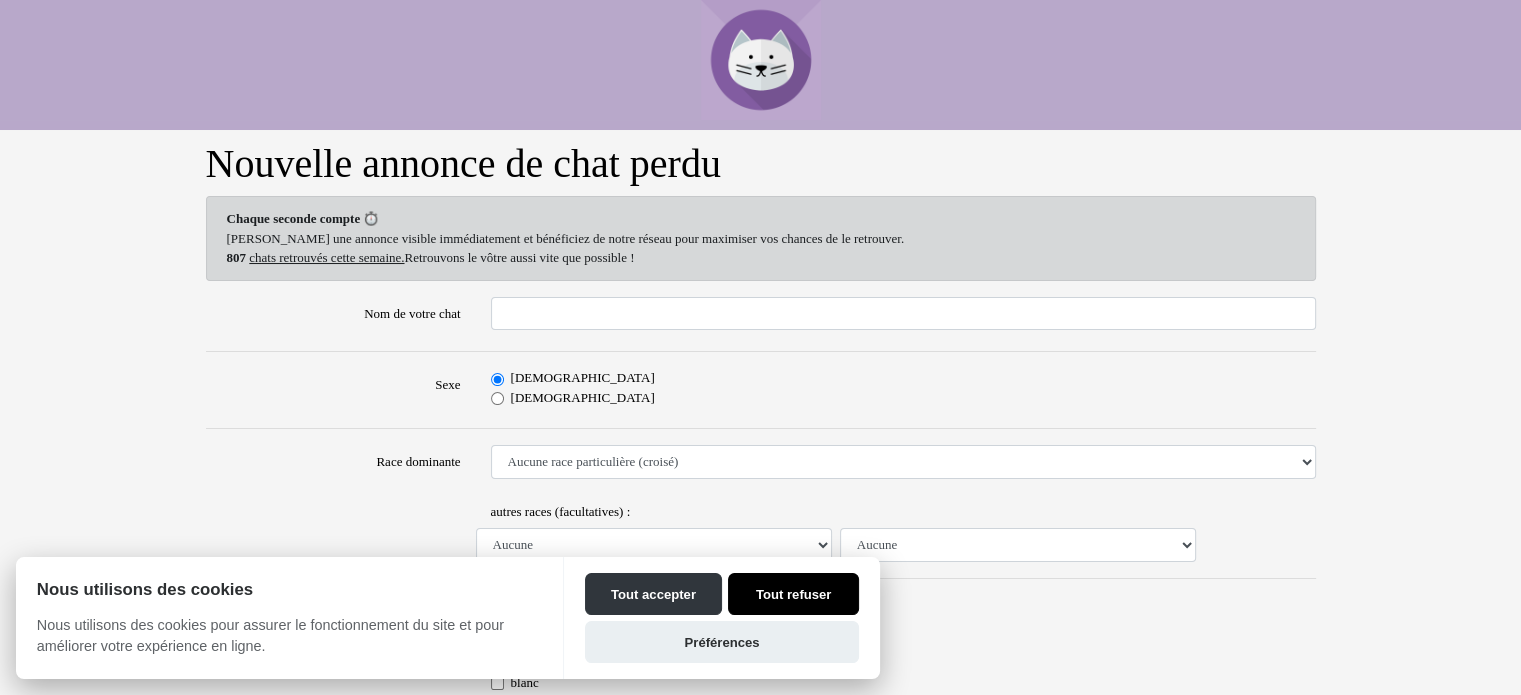 click on "Tout refuser" at bounding box center (793, 594) 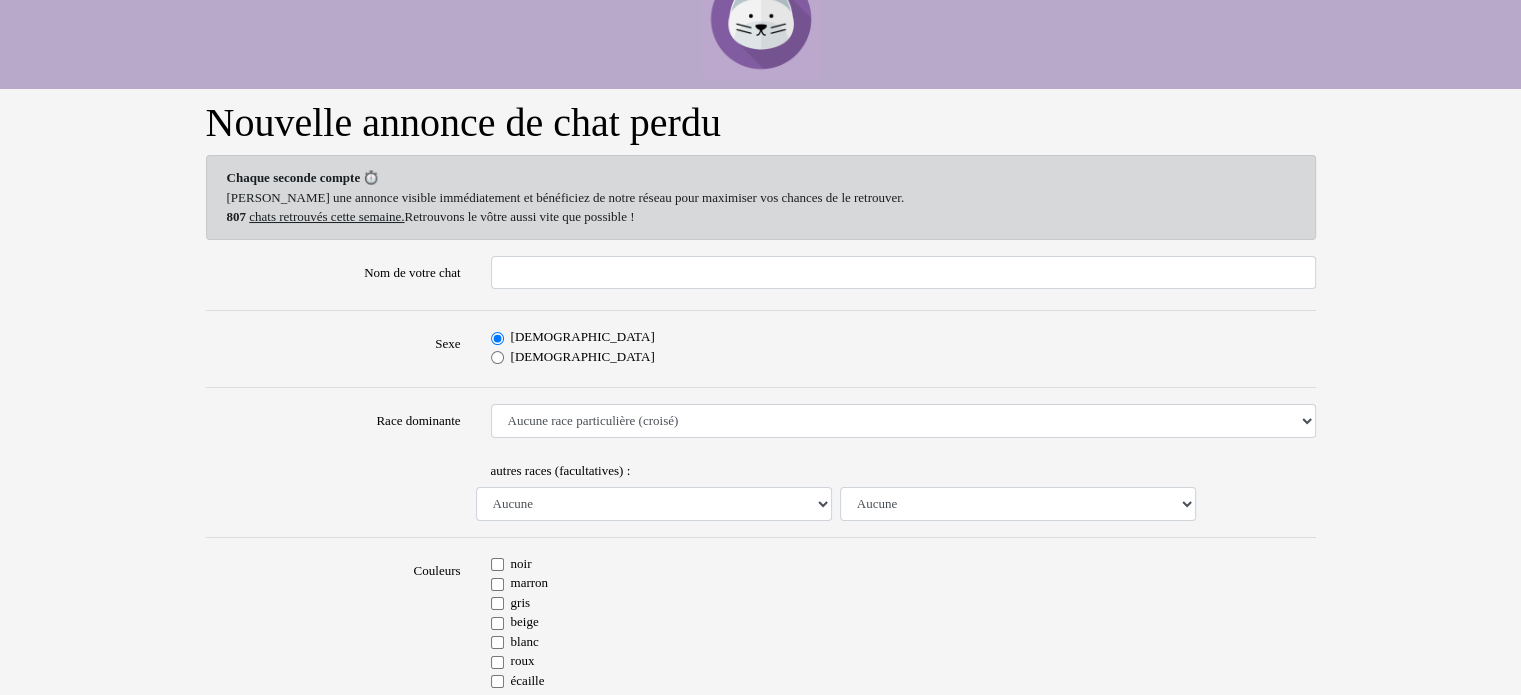 scroll, scrollTop: 0, scrollLeft: 0, axis: both 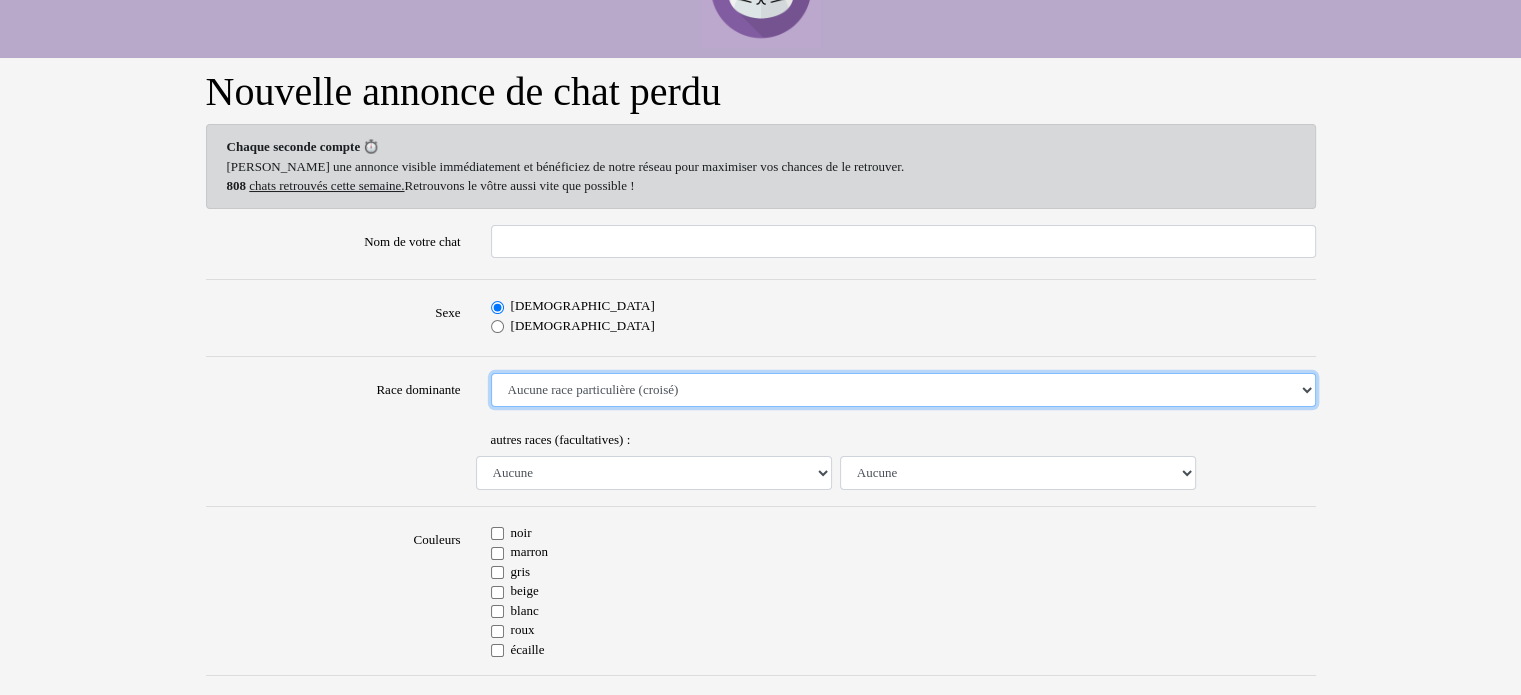 click on "Aucune race particulière (croisé)
Abyssin Américain à poil dur American Bobtail American Shorthair Angora Turc Balinais Bengal Bleu Russe Bombay British Shorthair Burmese Chartreux Chat de gouttière Chat des bois Norvégiens Chat du Sri Lanka Chat sacré de Birmanie Commun Cornish rex Devon rex Européen Exotic Shorthair Himalayan Korat Maine Coon Mandarin Norvégien Ocicat Oriental Persan Ragdoll Rex Selkirk Scottish Fold Siamois Sibérien Somali Sphynx" at bounding box center (903, 390) 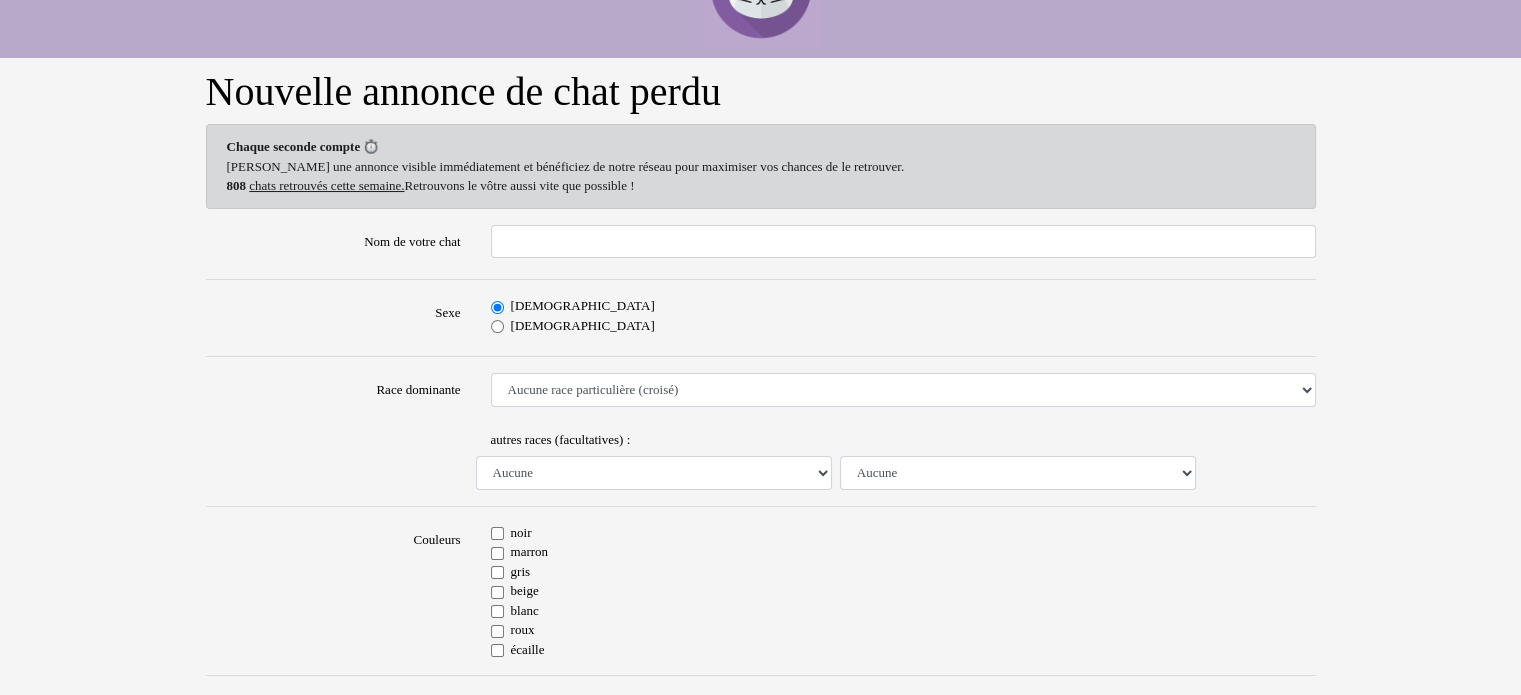 click on "autres races (facultatives) :
Aucune
Abyssin Américain à poil dur American Bobtail American Shorthair Angora Turc Balinais Bengal Bleu Russe Bombay British Shorthair Burmese Chartreux Chat de gouttière Chat des bois Norvégiens Chat du Sri Lanka Chat sacré de Birmanie Commun Cornish rex Devon rex Européen Exotic Shorthair Himalayan Korat Maine Coon Mandarin Norvégien Ocicat Oriental Persan Ragdoll Rex Selkirk Scottish Fold Siamois Sibérien Somali Sphynx
Aucune
Abyssin Américain à poil dur American Bobtail American Shorthair Angora Turc Balinais Bengal Bleu Russe Bombay British Shorthair Burmese Chartreux Chat de gouttière Chat des bois Norvégiens Chat du Sri Lanka Chat sacré de Birmanie Commun Cornish rex Devon rex Européen Exotic Shorthair Himalayan Korat Maine Coon Mandarin Norvégien Ocicat Oriental Persan Ragdoll Rex Selkirk Scottish Fold Siamois Sibérien Somali Sphynx" at bounding box center (903, 456) 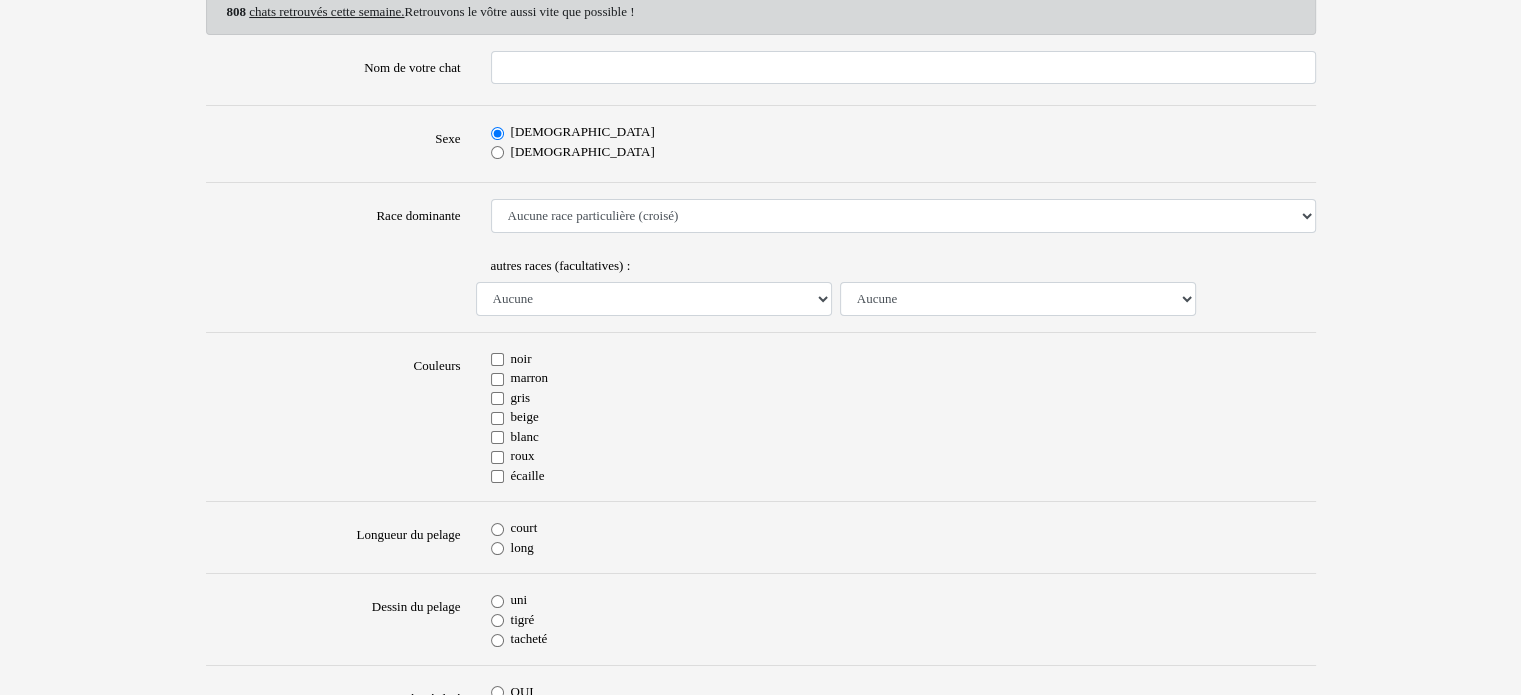 scroll, scrollTop: 247, scrollLeft: 0, axis: vertical 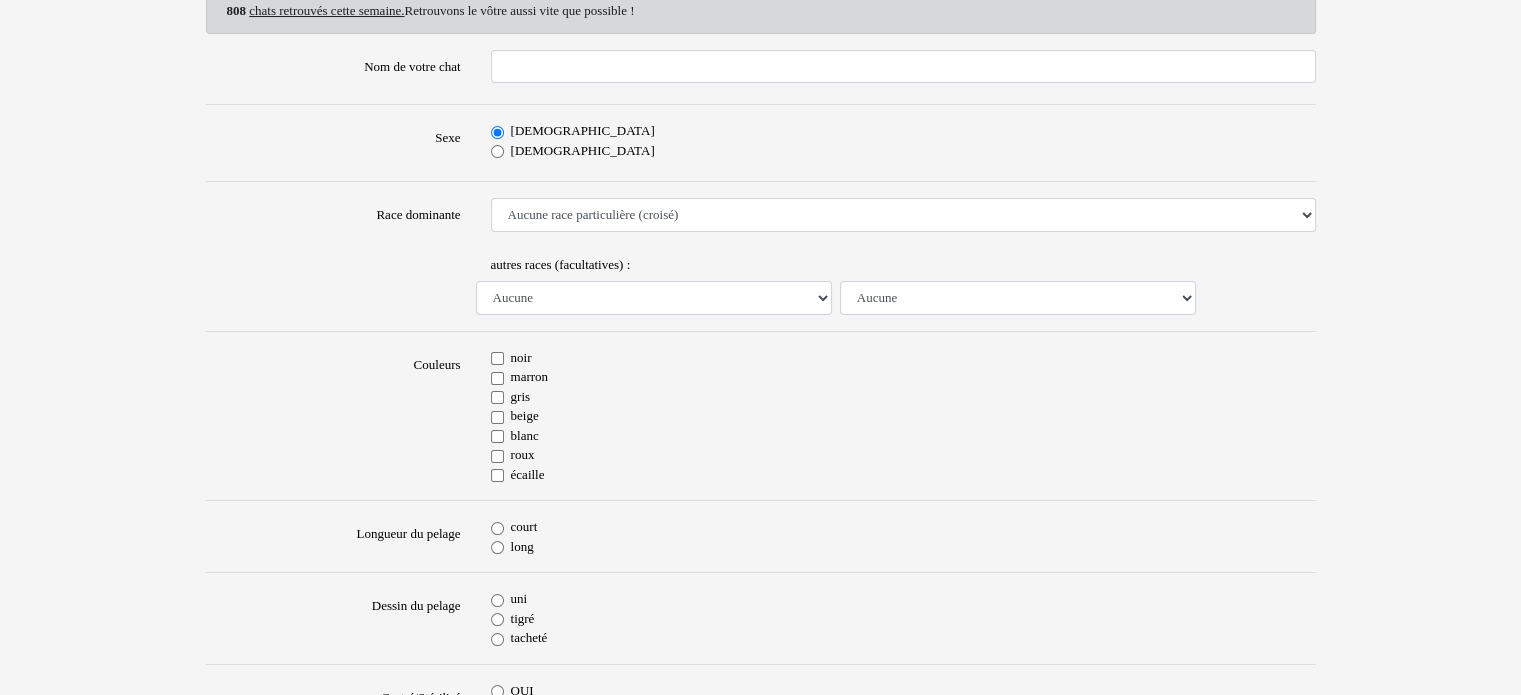 click on "gris" at bounding box center (497, 397) 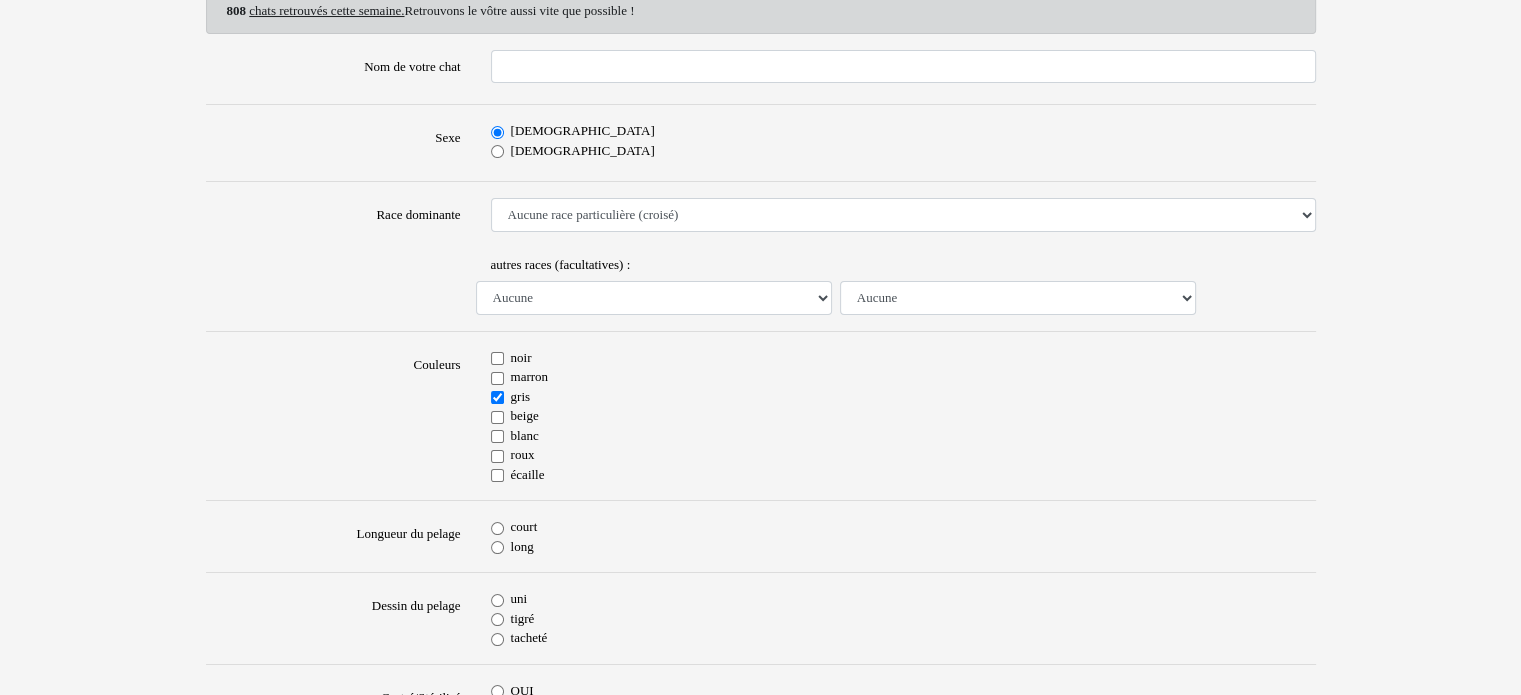 click on "court" at bounding box center (497, 528) 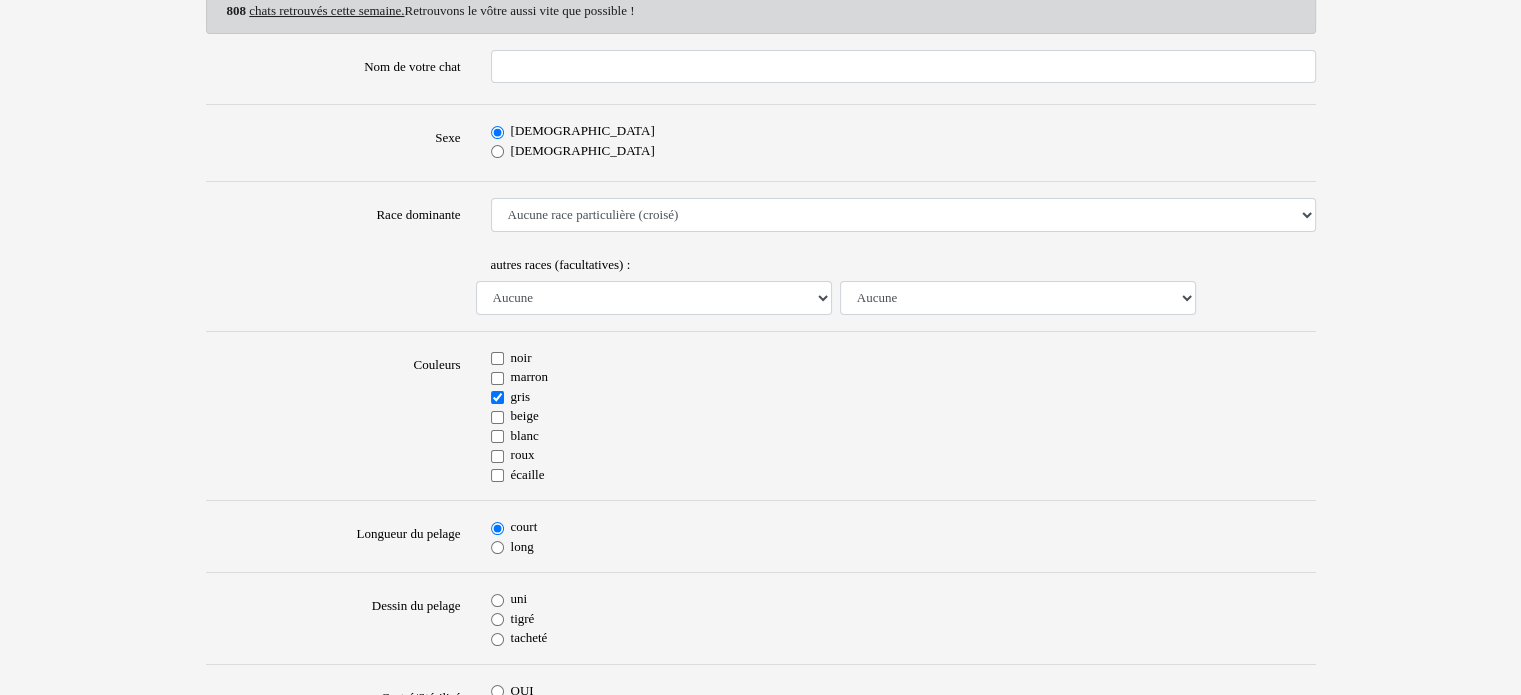 click on "uni" at bounding box center [497, 600] 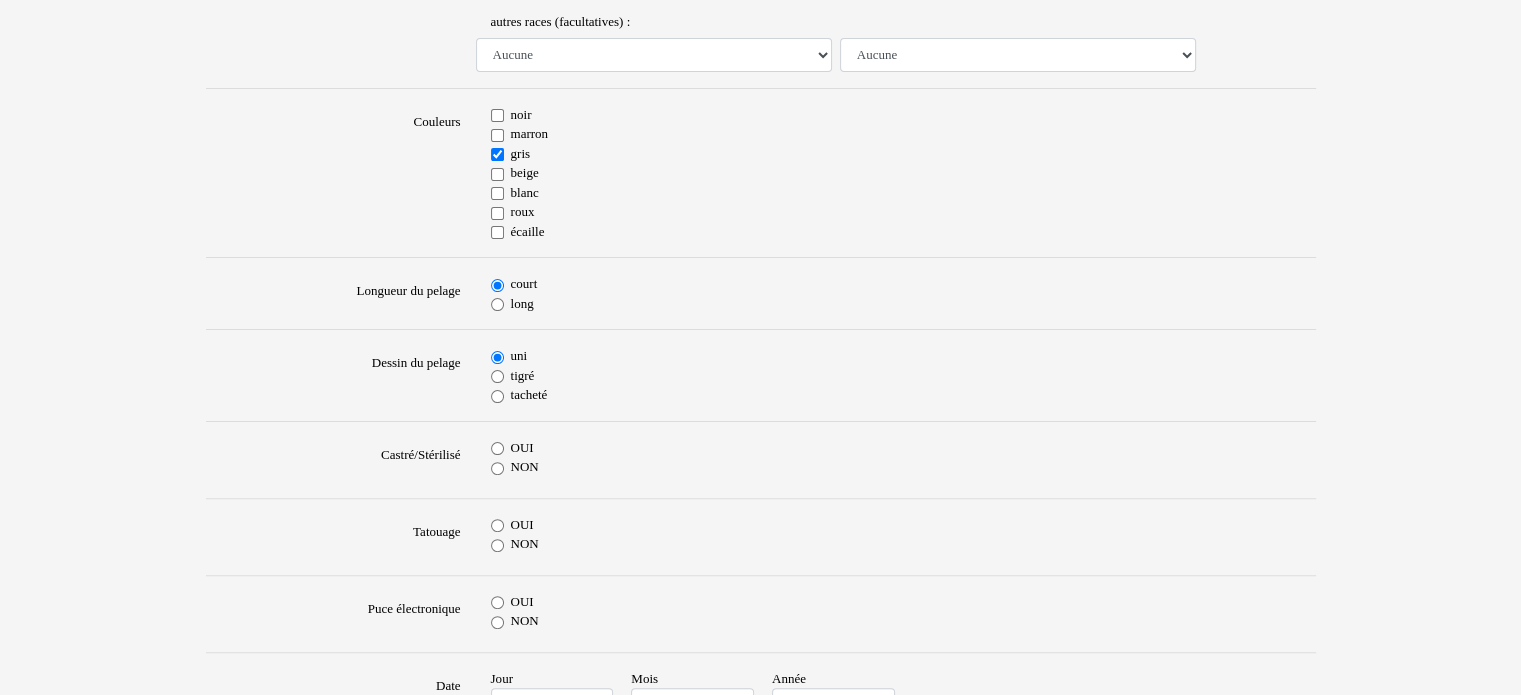 scroll, scrollTop: 506, scrollLeft: 0, axis: vertical 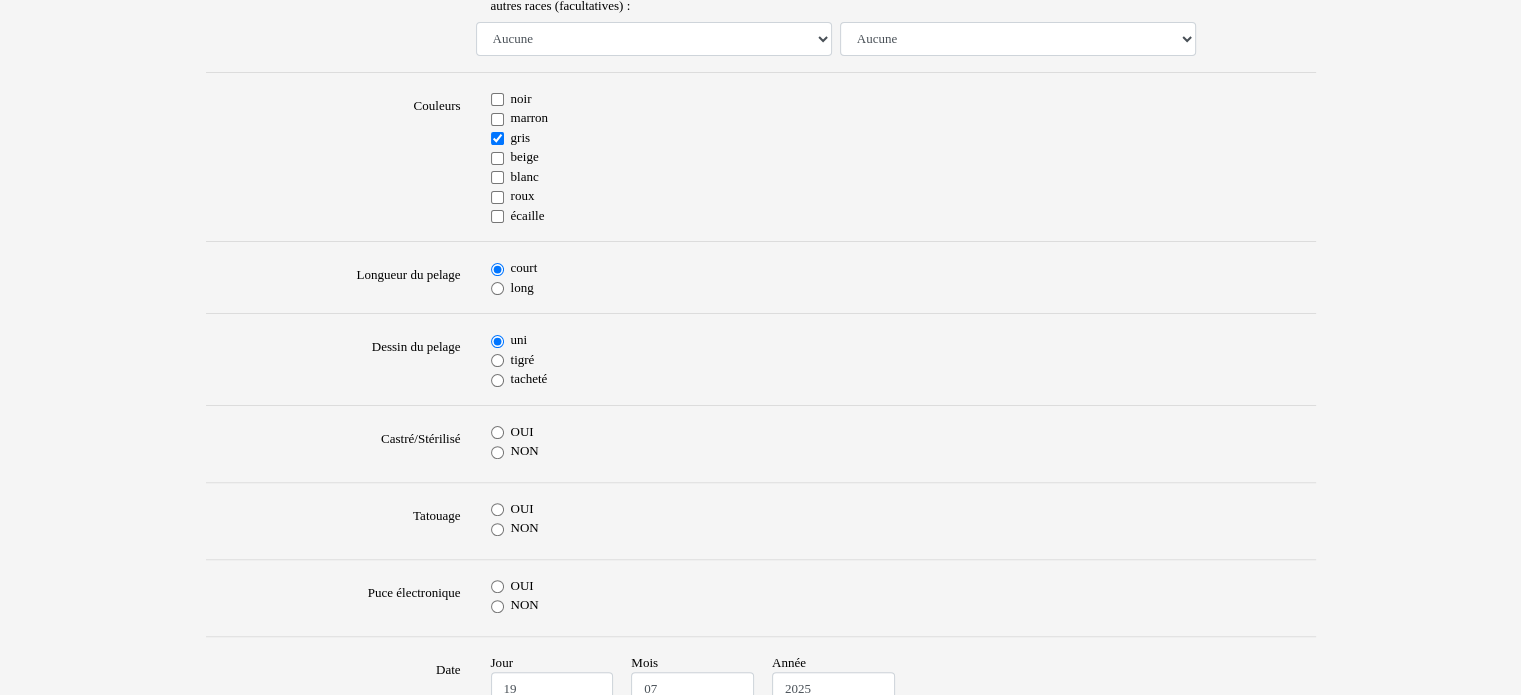 click on "OUI" at bounding box center [497, 432] 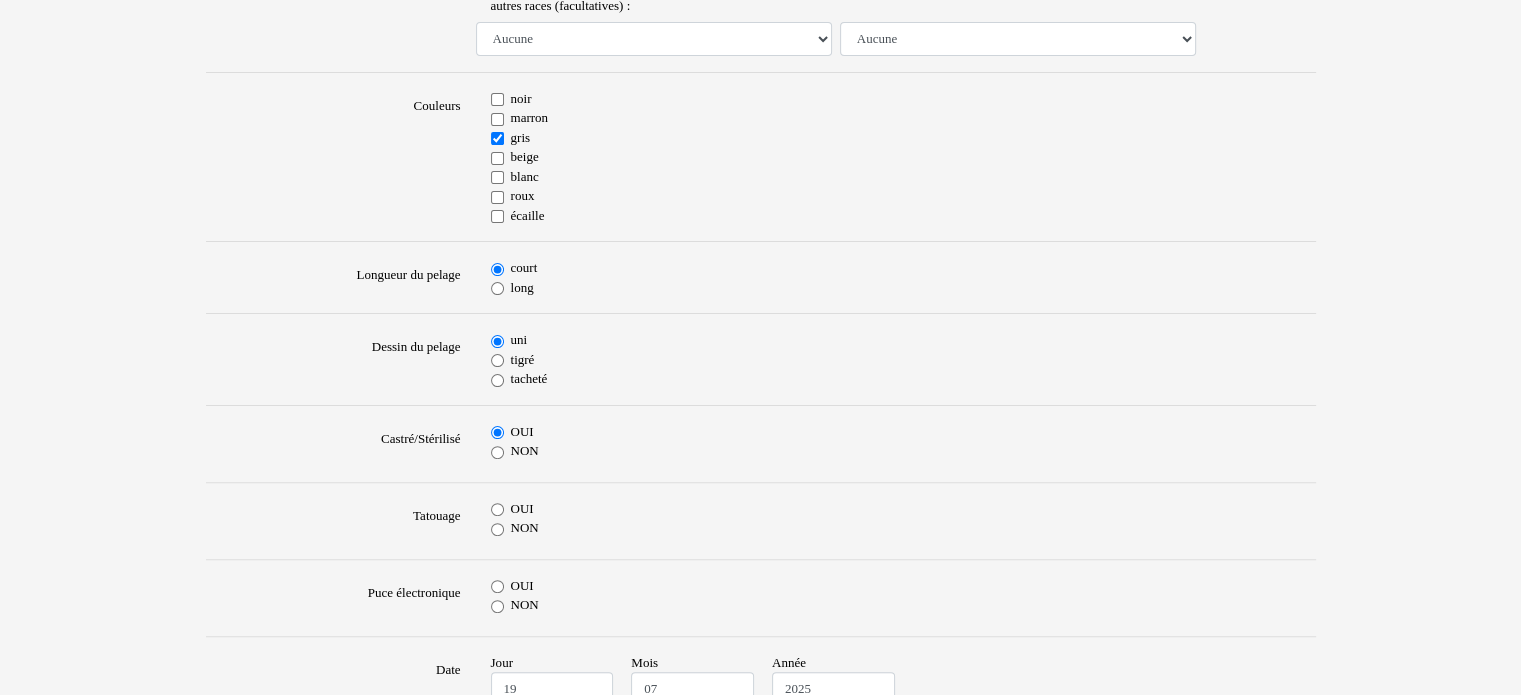 click on "NON" at bounding box center [497, 529] 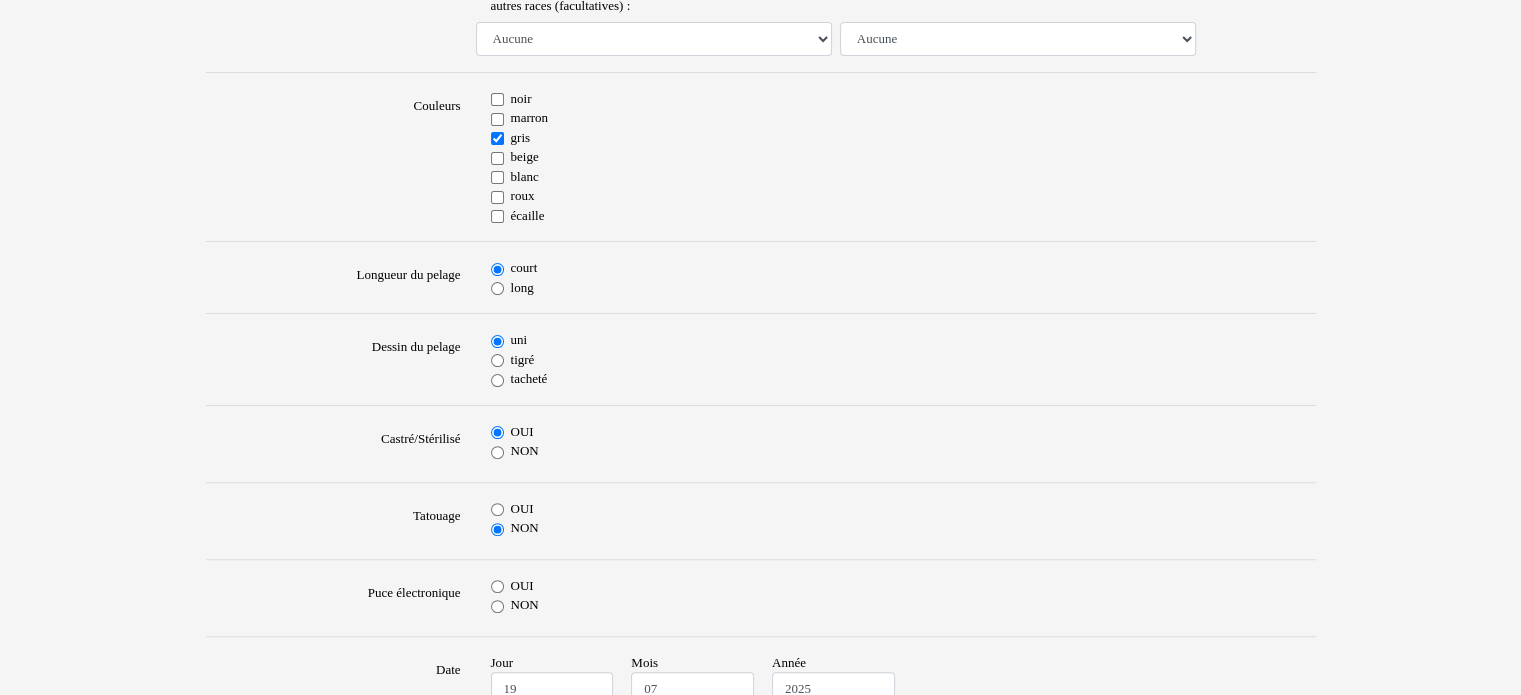 click on "NON" at bounding box center [497, 606] 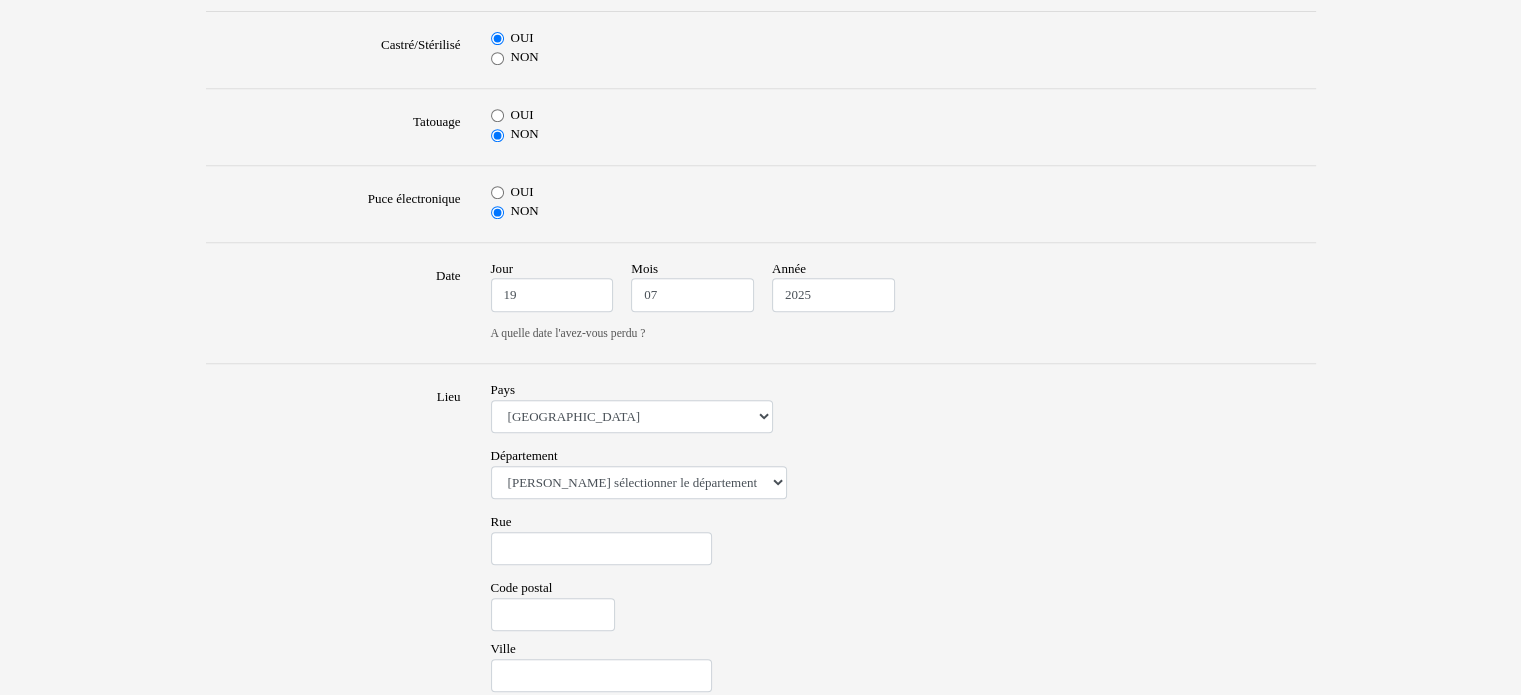 scroll, scrollTop: 924, scrollLeft: 0, axis: vertical 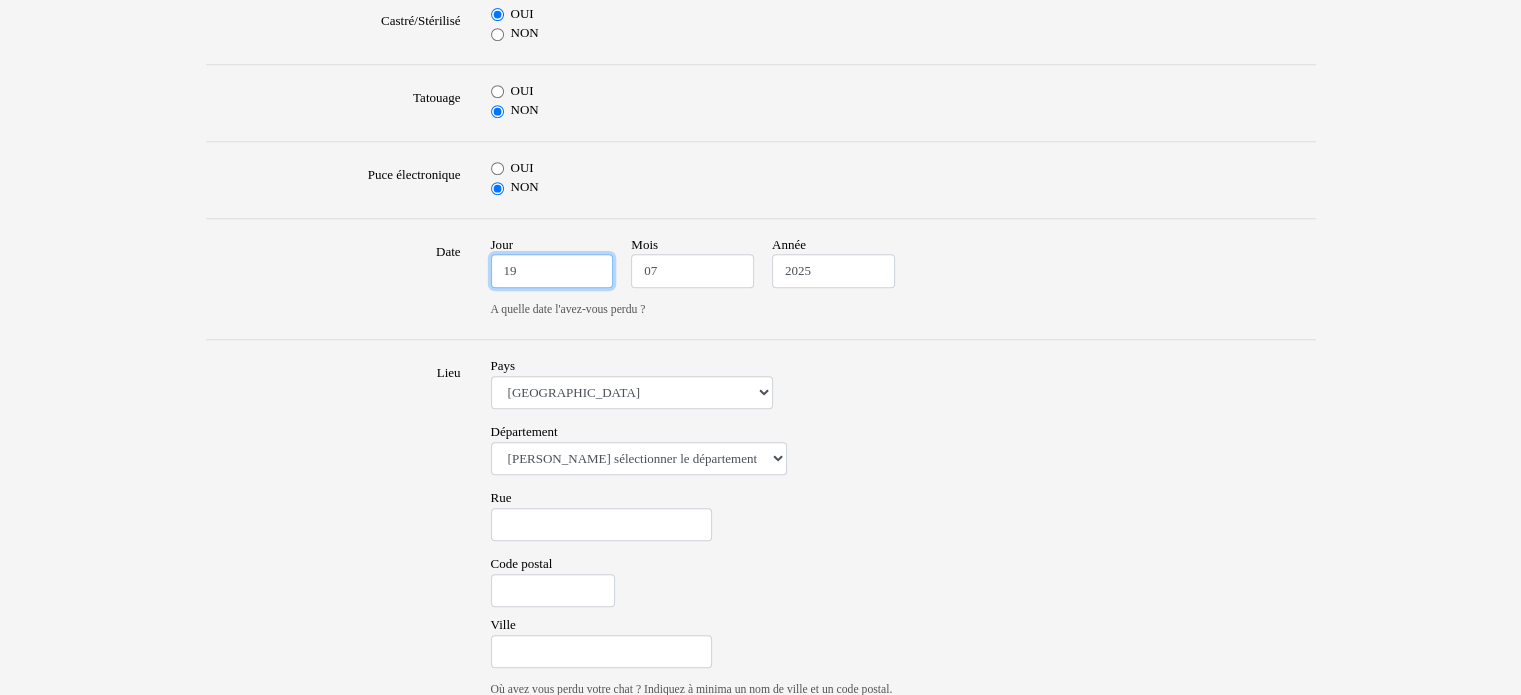 click on "19" at bounding box center (552, 271) 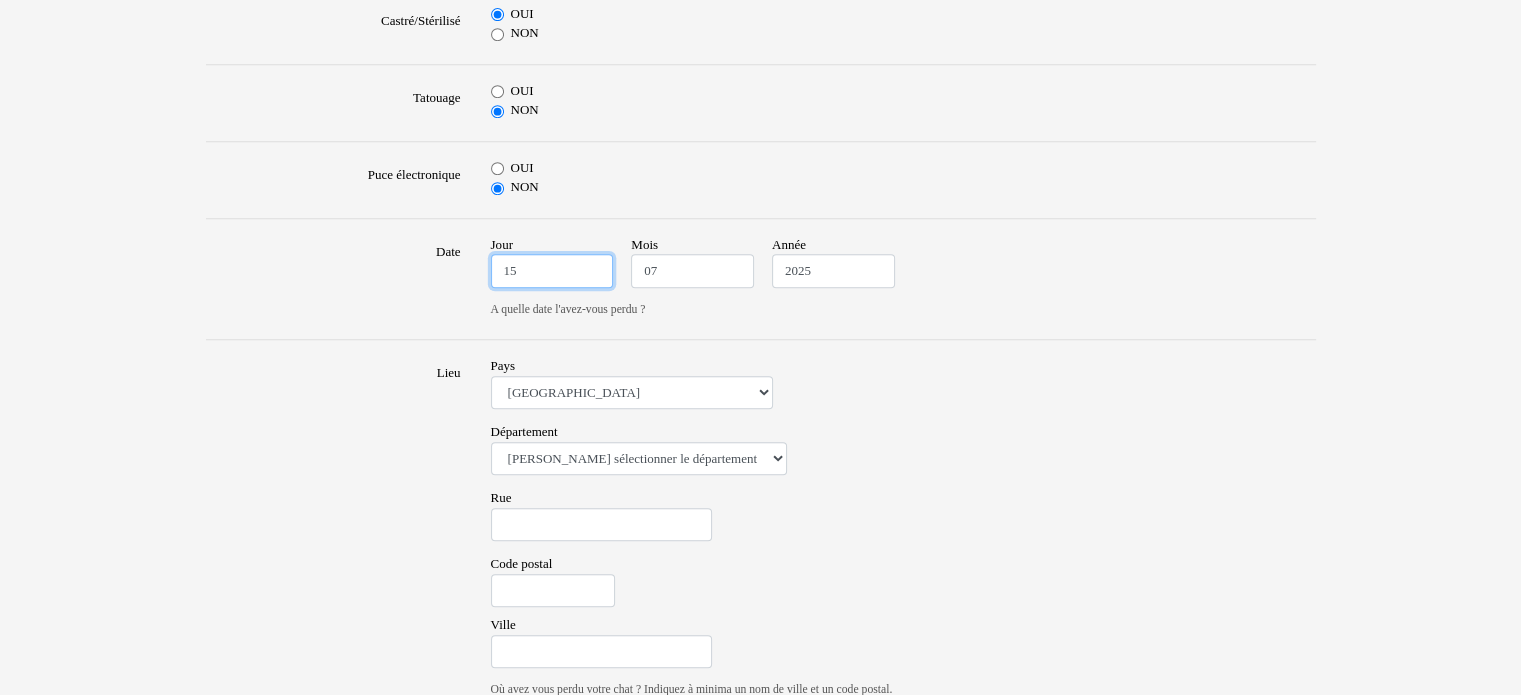 type on "15" 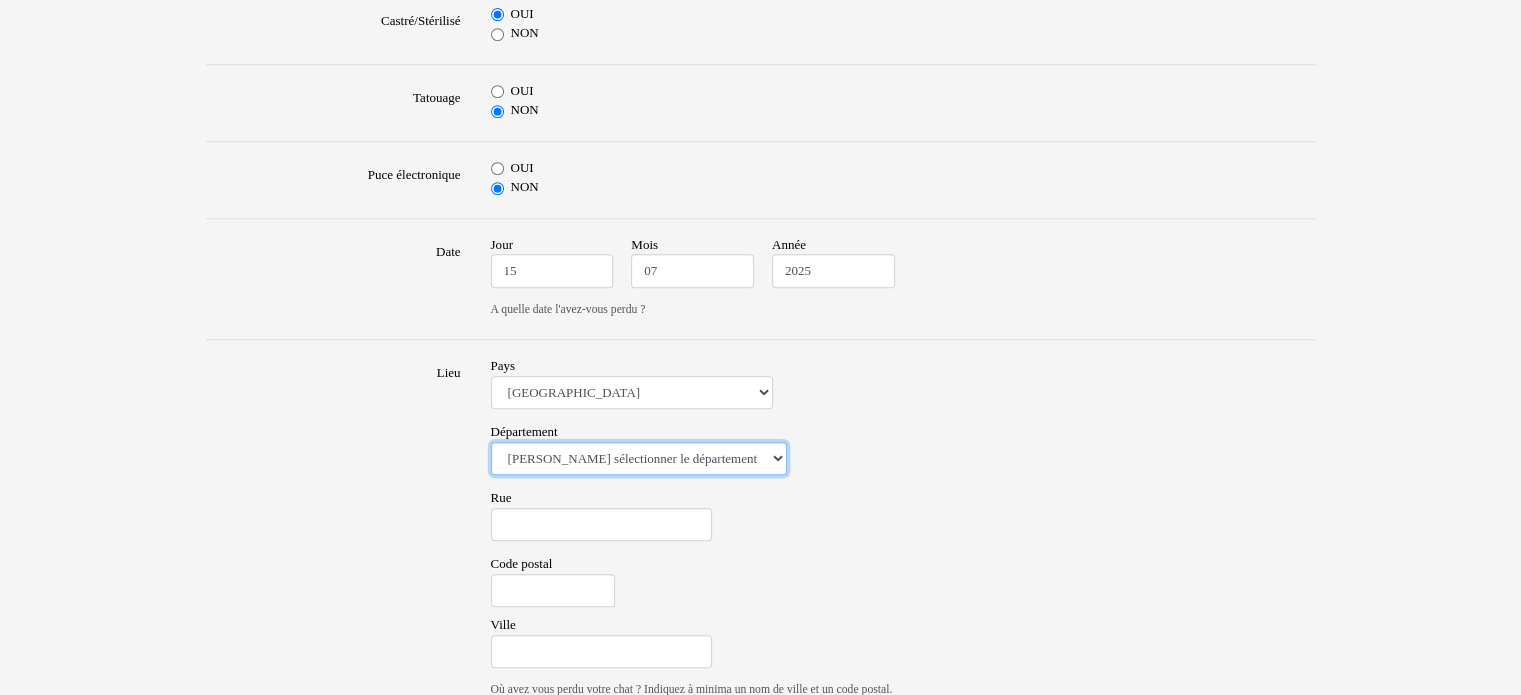 click on "Veuillez sélectionner le département 01 - Ain 02 - Aisne 03 - Allier 04 - Alpes de Hautes-Provence 05 - Hautes-Alpes 06 - Alpes-Maritimes 07 - Ardèche 08 - Ardennes 09 - Ariege 10 - Aube 11 - Aude 12 - Aveyron 13 - Bouches-Du-Rhône 14 - Calvados 15 - Cantal 16 - Charente 17 - Charente-Maritime 18 - Cher 19 - Correze 20 - Corse 21 - Cote-d'Or 22 - Côtes d'Armor 23 - Creuse 24 - Dordogne 25 - Doubs 26 - Drôme 27 - Eure 28 - Eure-et-Loir 29 - Finistere 30 - Gard 31 - Haute-Garonne 32 - Gers 33 - Gironde 34 - Hérault 35 - Ille-et-Vilaine 36 - Indre 37 - Indre-et-Loire 38 - Isère 39 - Jura 40 - Landes 41 - Loir-et-Cher 42 - Loire 43 - Haute-Loire 44 - Loire-Atlantique 45 - Loiret 46 - Lot 47 - Lot-et-Garonne 48 - Lozère 49 - Maine-et-Loire 50 - Manche 51 - Marne 52 - Haute-Marne 53 - Mayenne 54 - Meurthe-et-Moselle 55 - Meuse 56 - Morbihan 57 - Moselle 58 - Nièvre 59 - Nord 60 - Oise 61 - Orne 62 - Pas-de-Calais 63 - Puy-de-Dôme 64 - Pyrénées-Atlantiques 65 - Hautes-Pyrénées 67 - Bas-Rhin 75 - Paris" at bounding box center (639, 459) 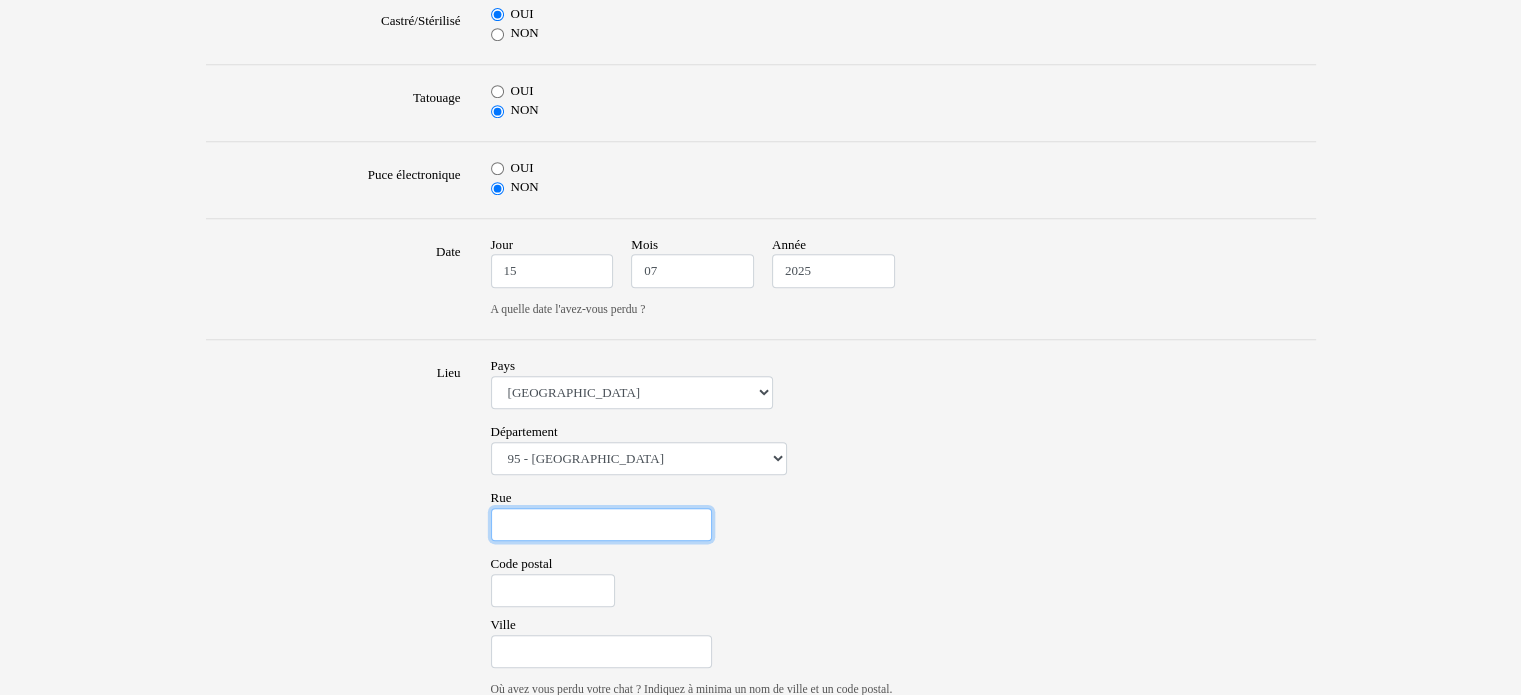 click on "Rue" at bounding box center (601, 525) 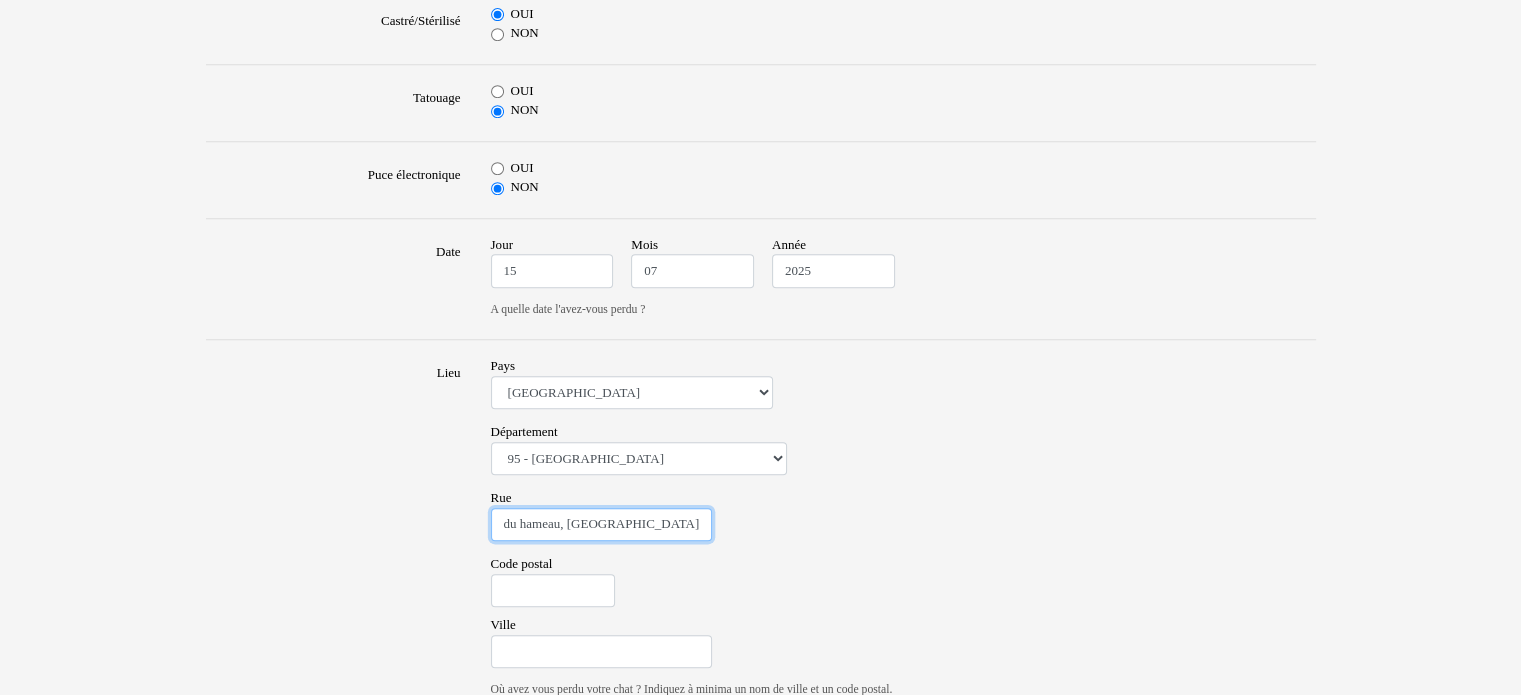 type on "du hameau, les bourseaux" 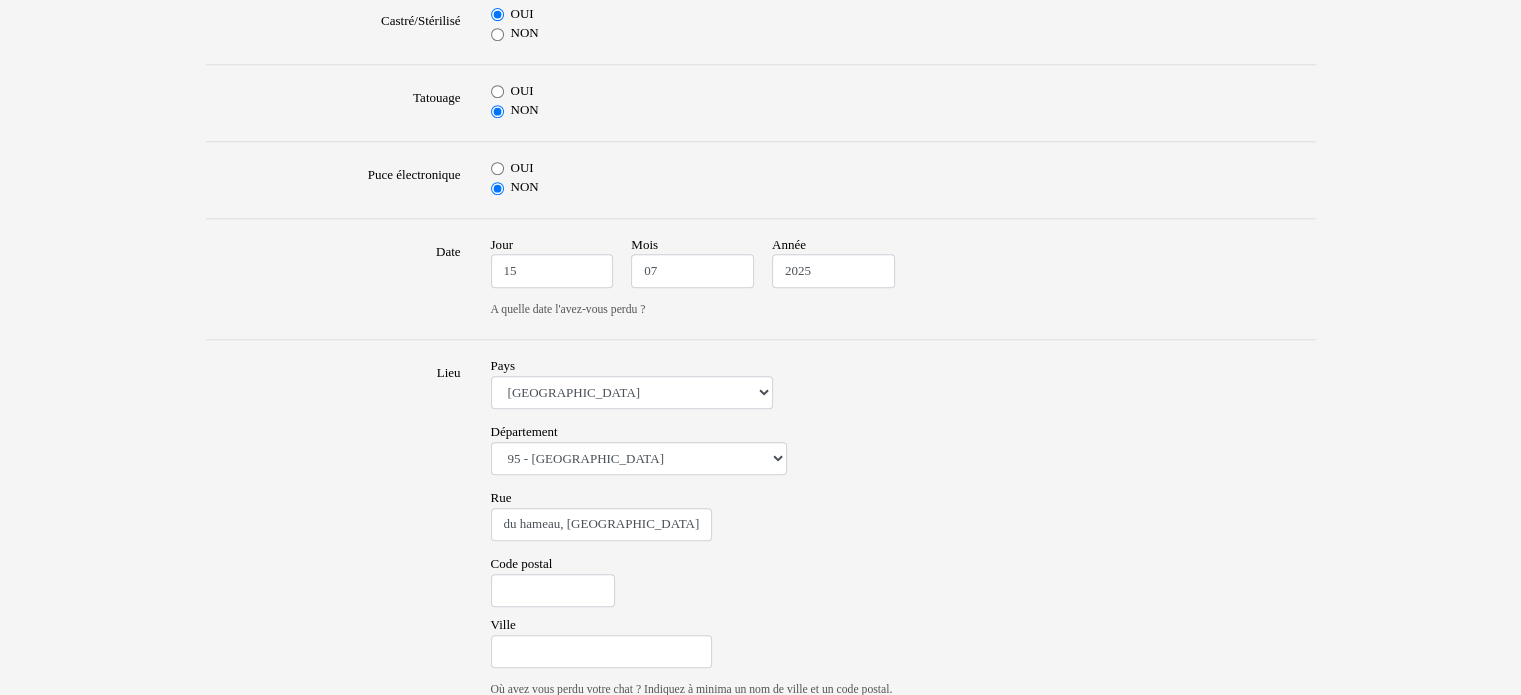 click on "Code postal" at bounding box center (903, 584) 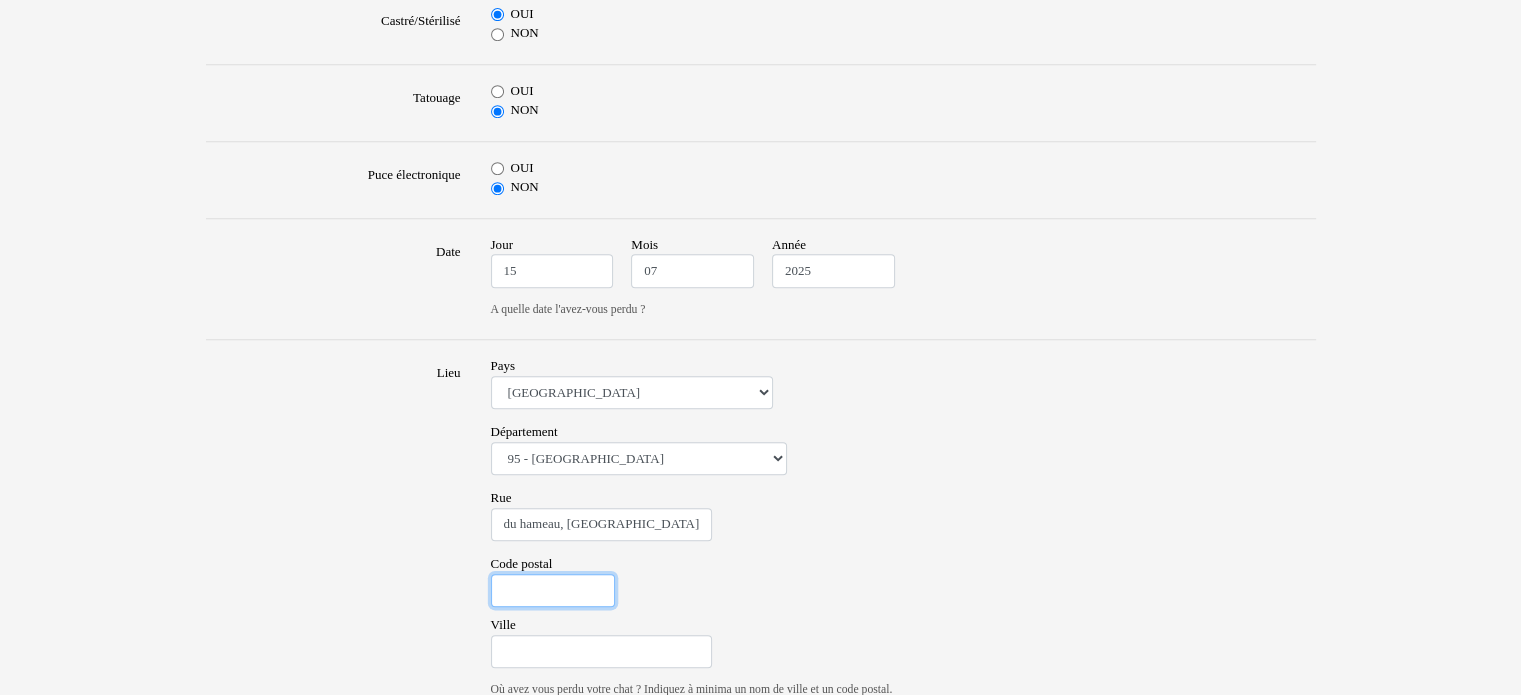click on "Code postal" at bounding box center [553, 591] 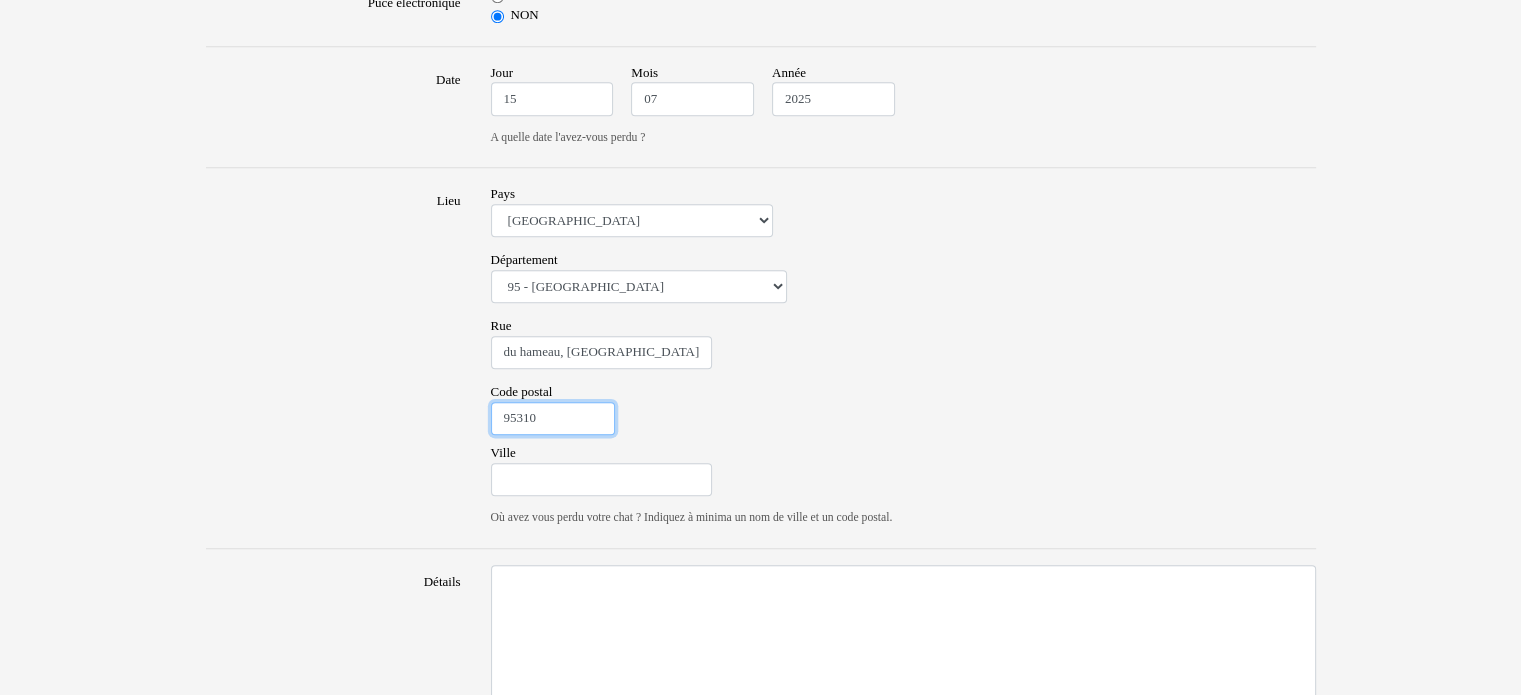 scroll, scrollTop: 1096, scrollLeft: 0, axis: vertical 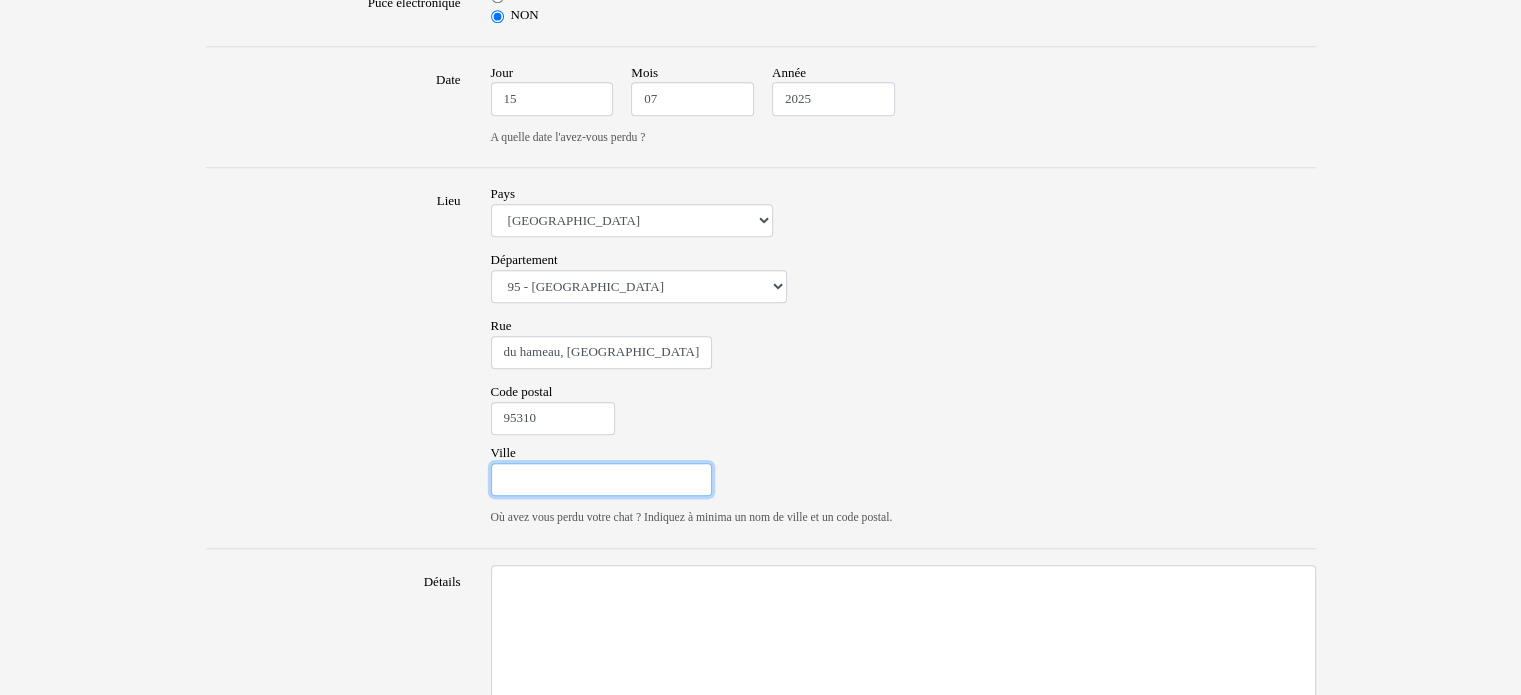 click on "Ville" at bounding box center [601, 480] 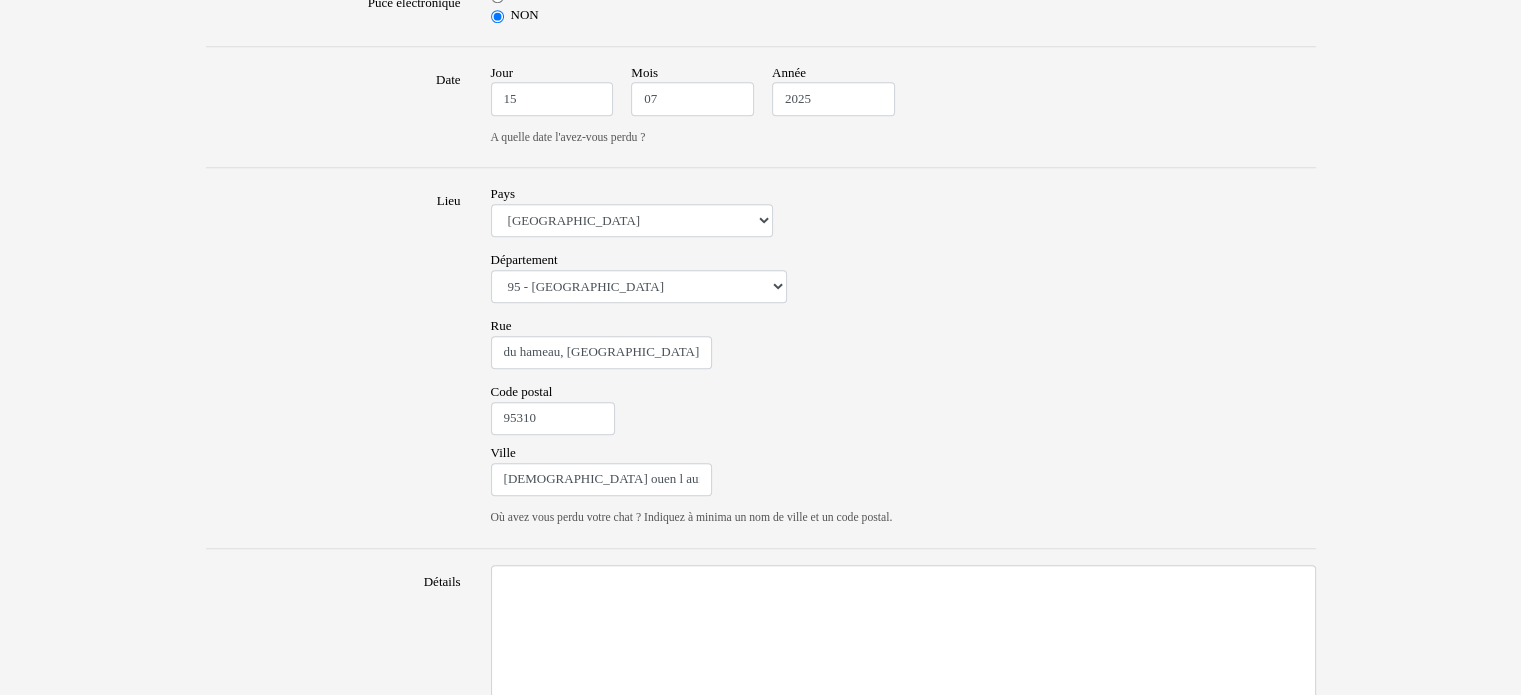 type on "Pons Aurore" 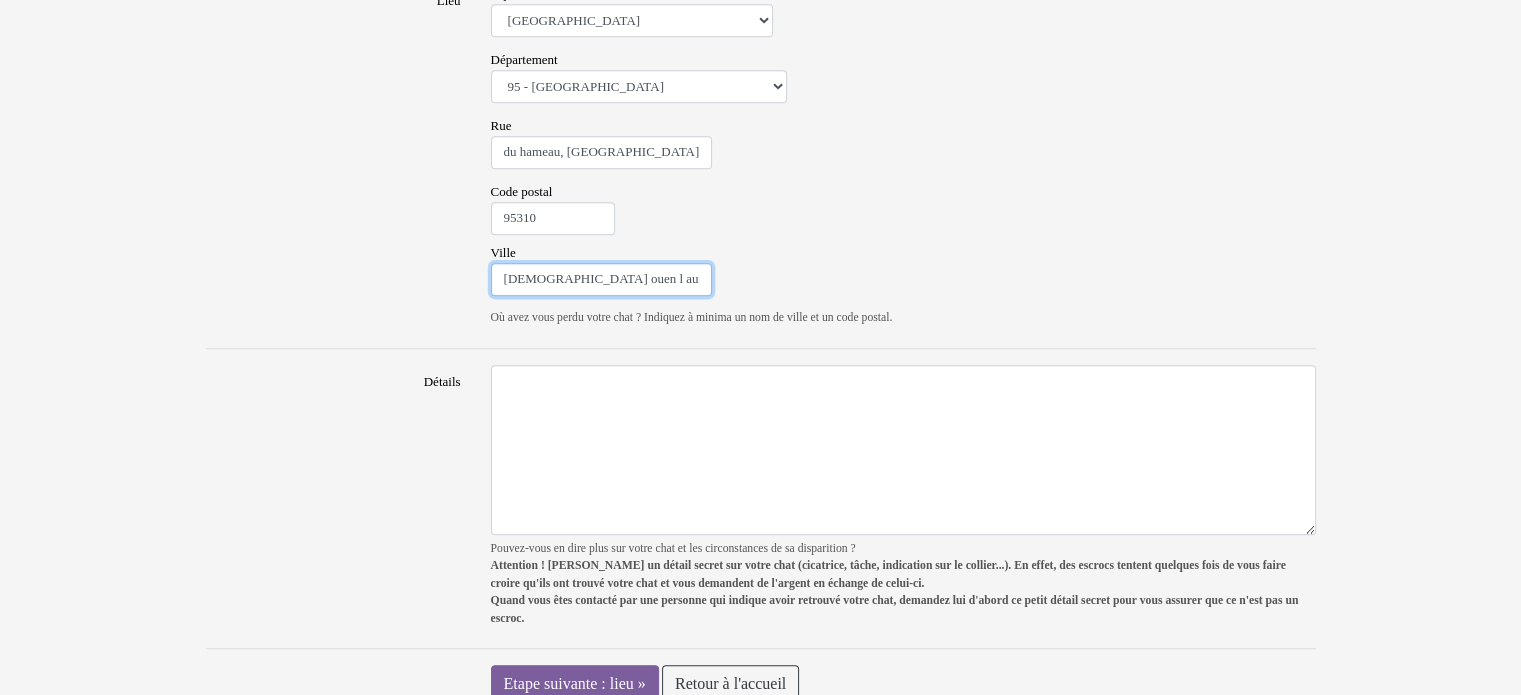 scroll, scrollTop: 1300, scrollLeft: 0, axis: vertical 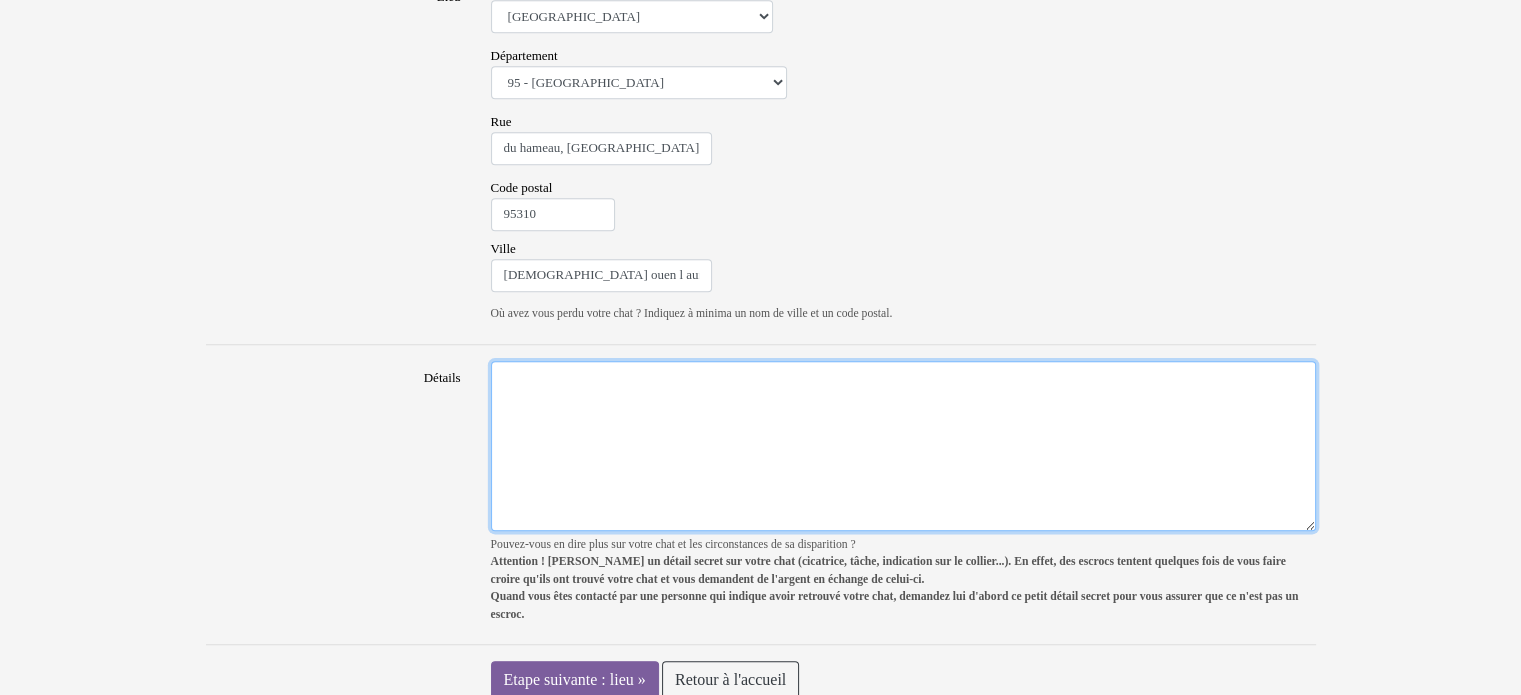 click on "Détails" at bounding box center [903, 446] 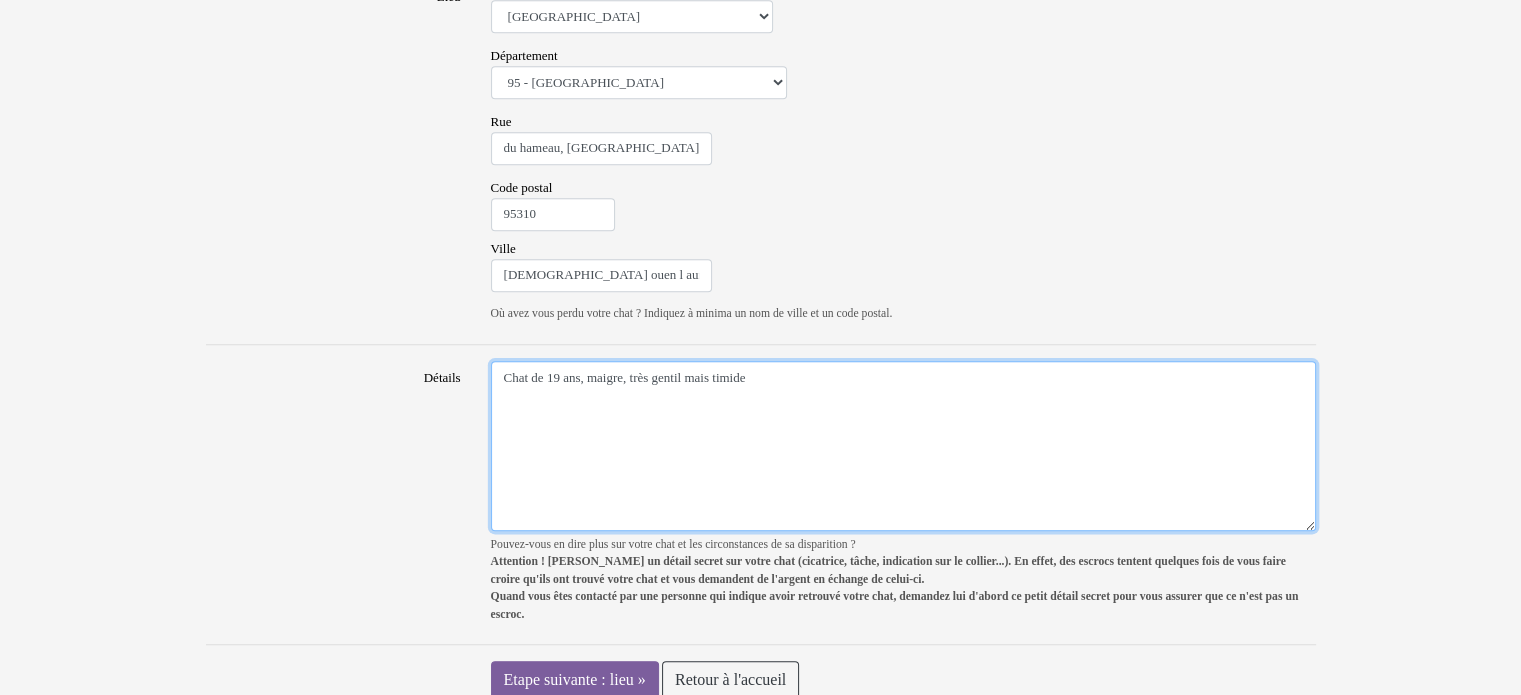 scroll, scrollTop: 1316, scrollLeft: 0, axis: vertical 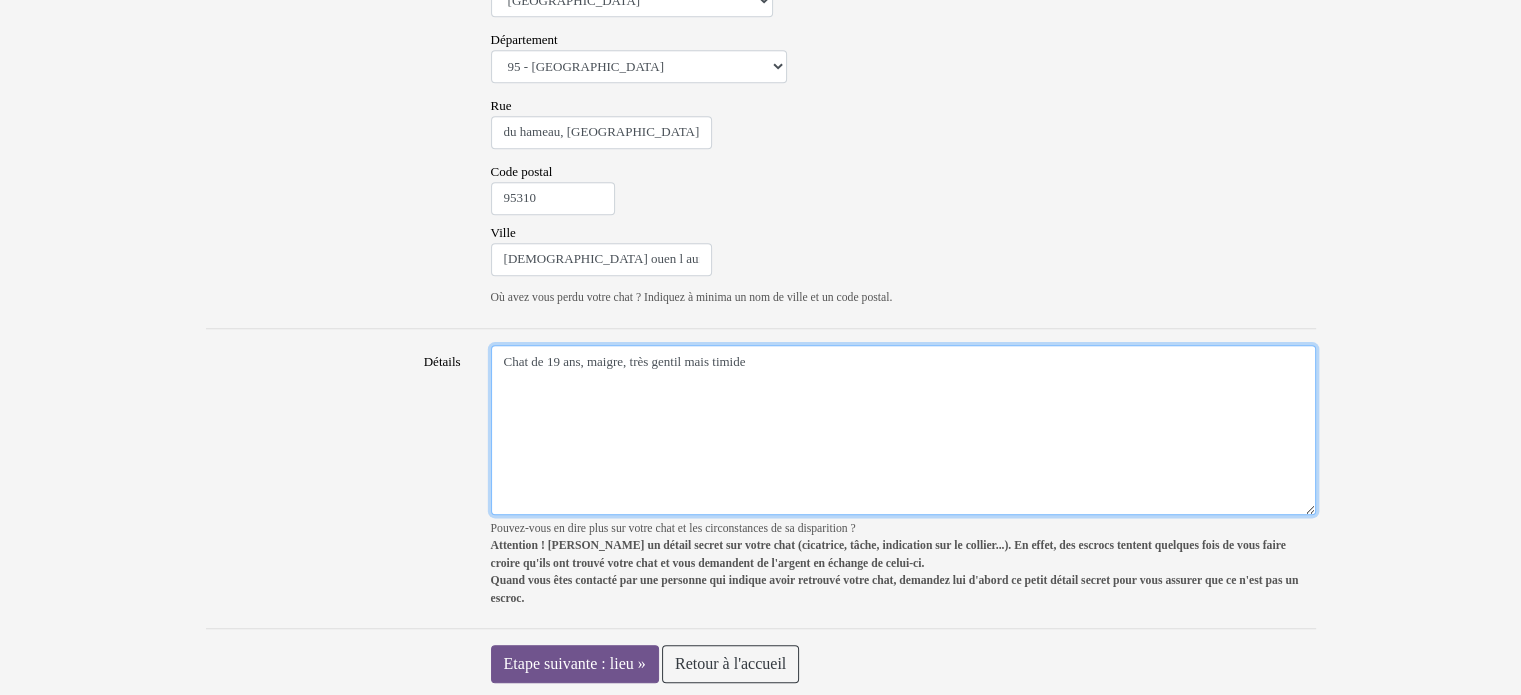 type on "Chat de 19 ans, maigre, très gentil mais timide" 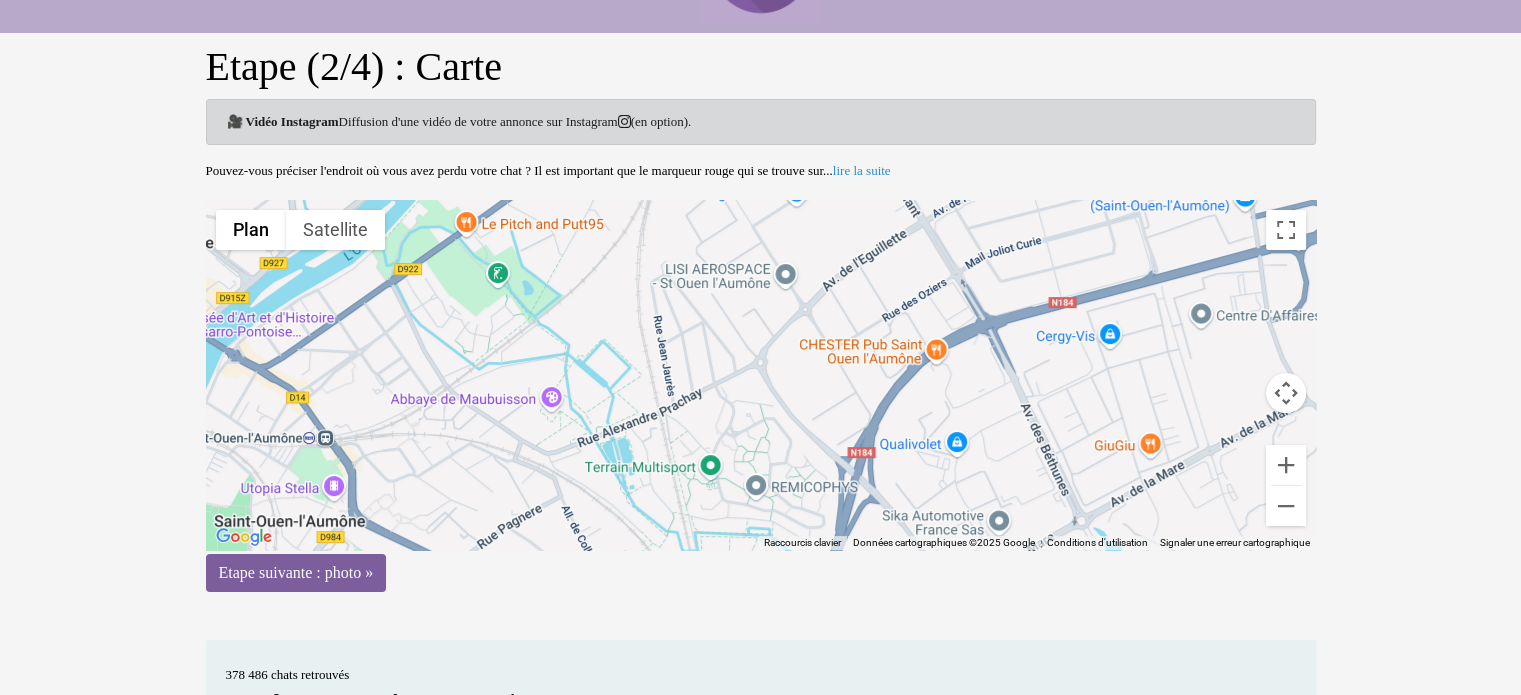 scroll, scrollTop: 96, scrollLeft: 0, axis: vertical 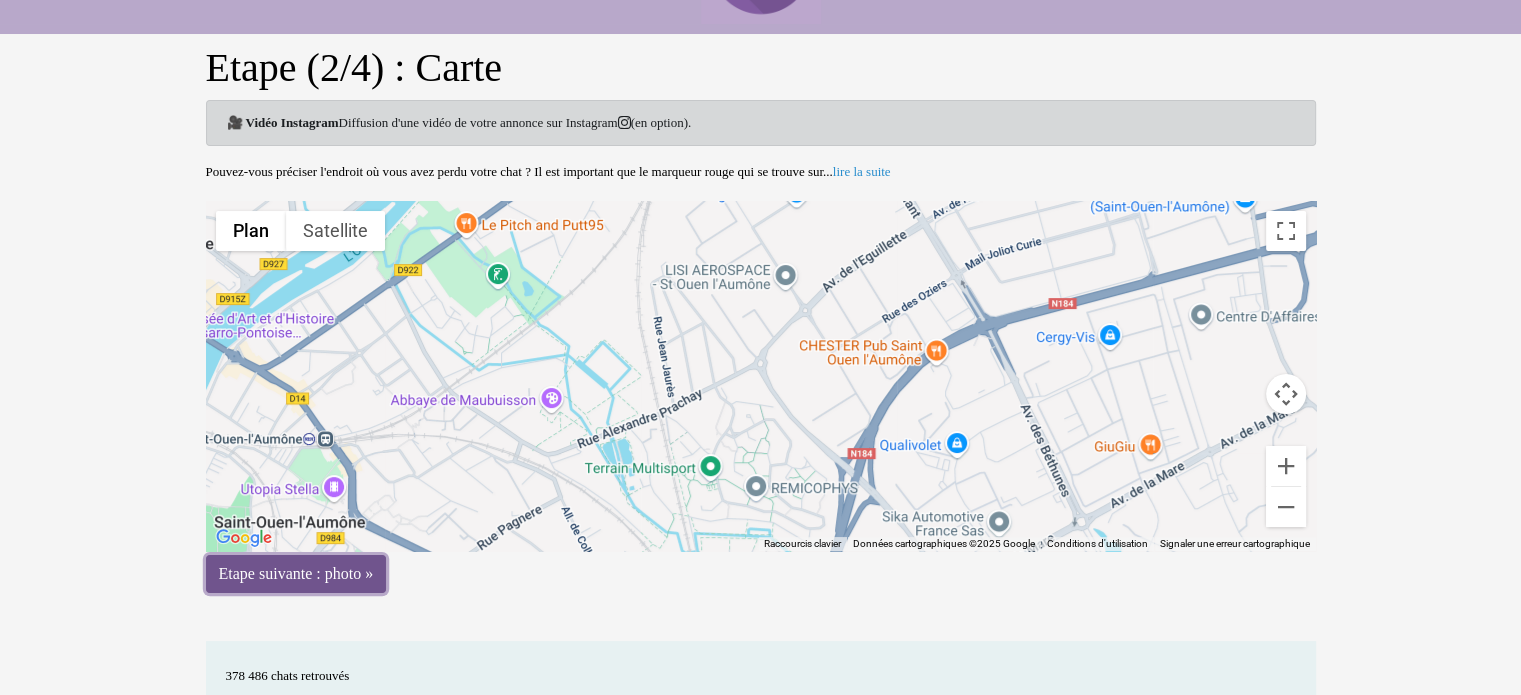 click on "Etape suivante : photo »" at bounding box center [296, 574] 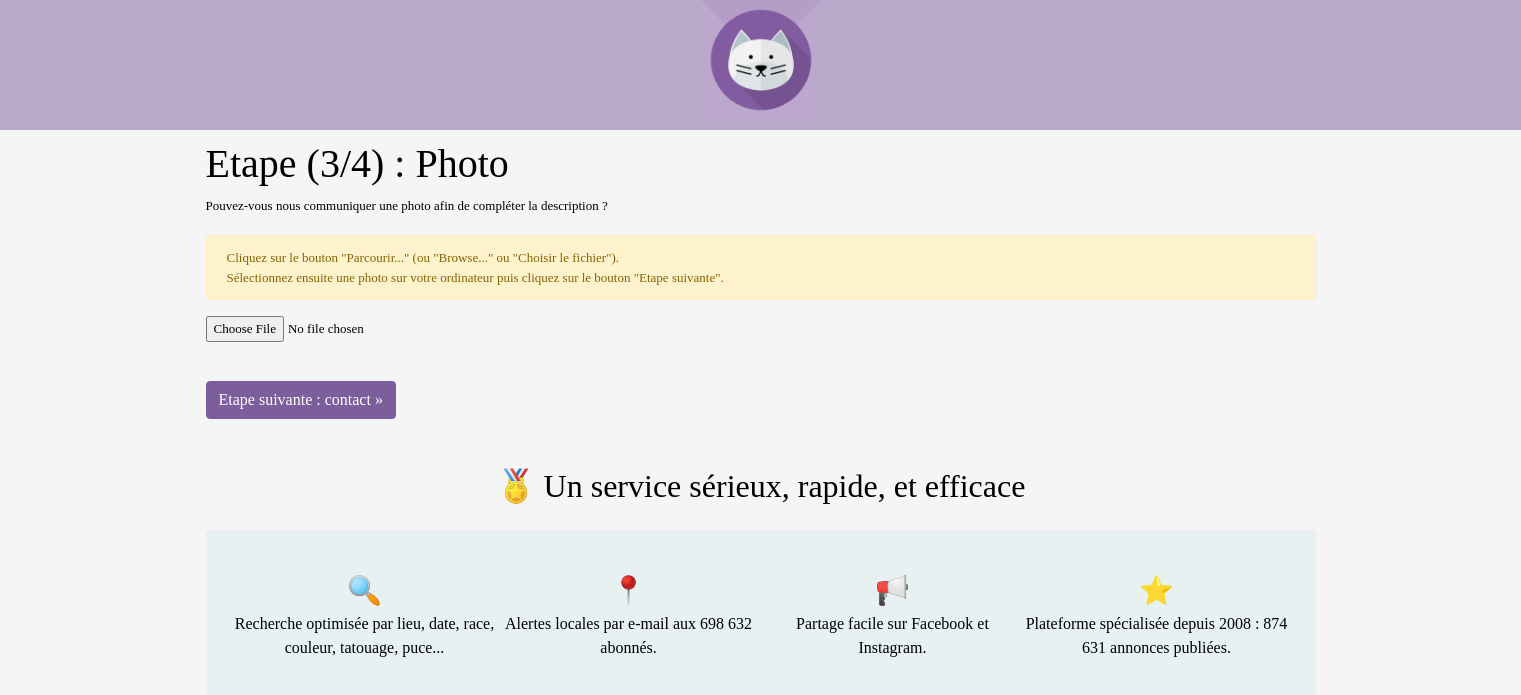 scroll, scrollTop: 0, scrollLeft: 0, axis: both 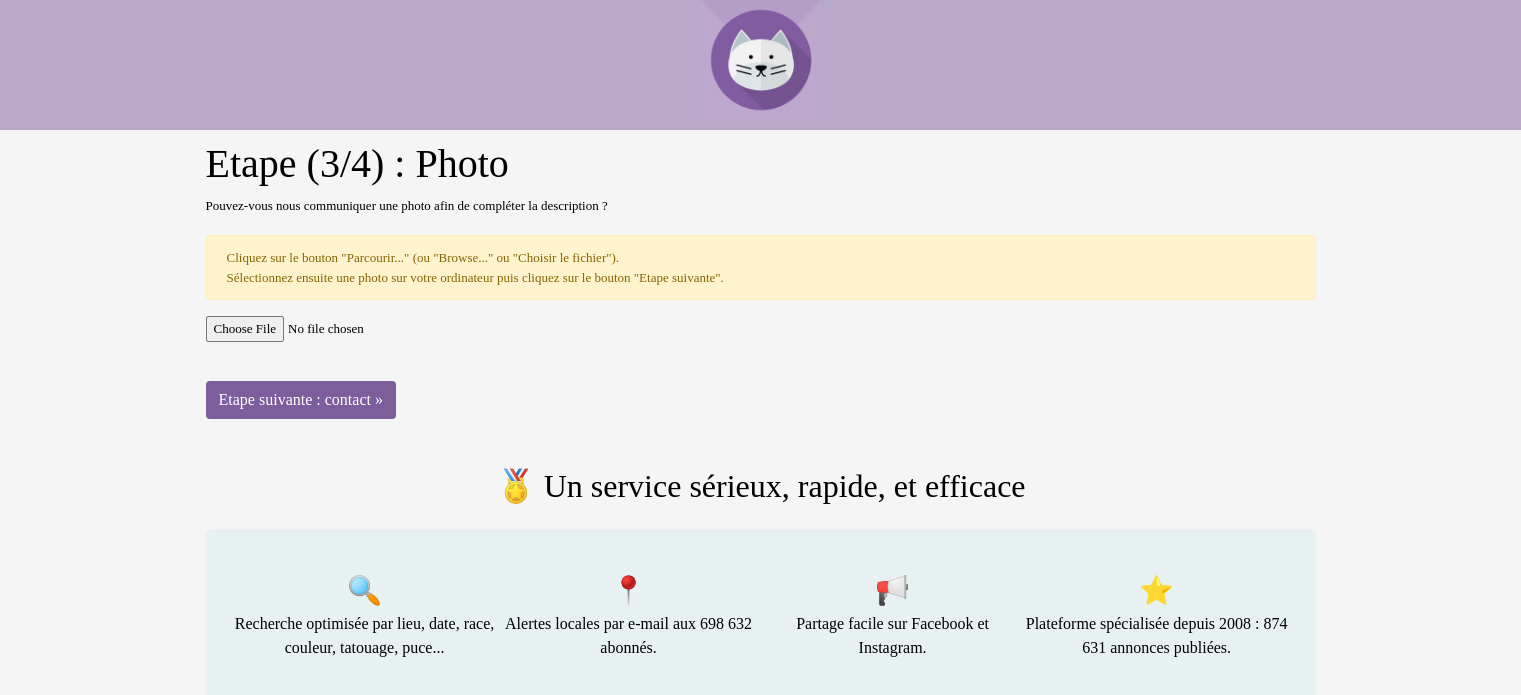 click at bounding box center [761, 329] 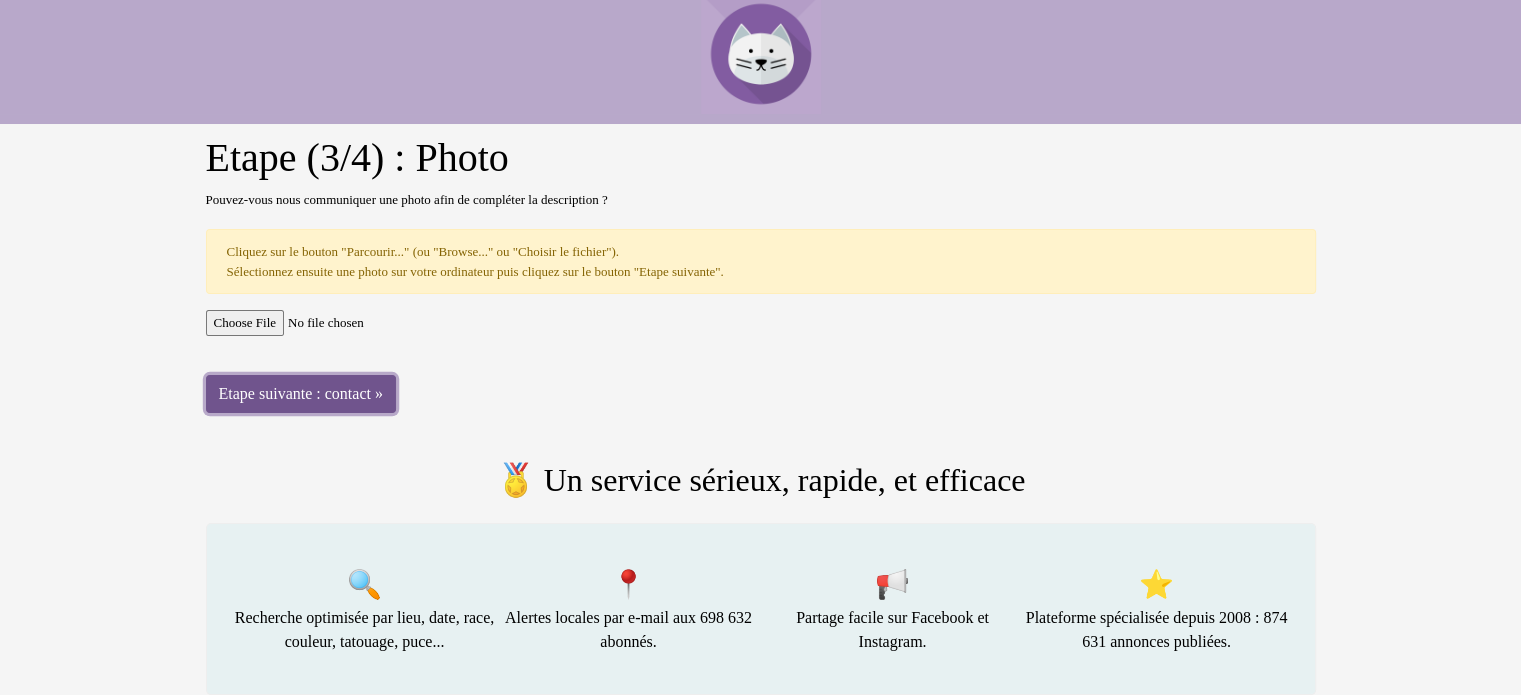 click on "Etape suivante : contact »" at bounding box center [301, 394] 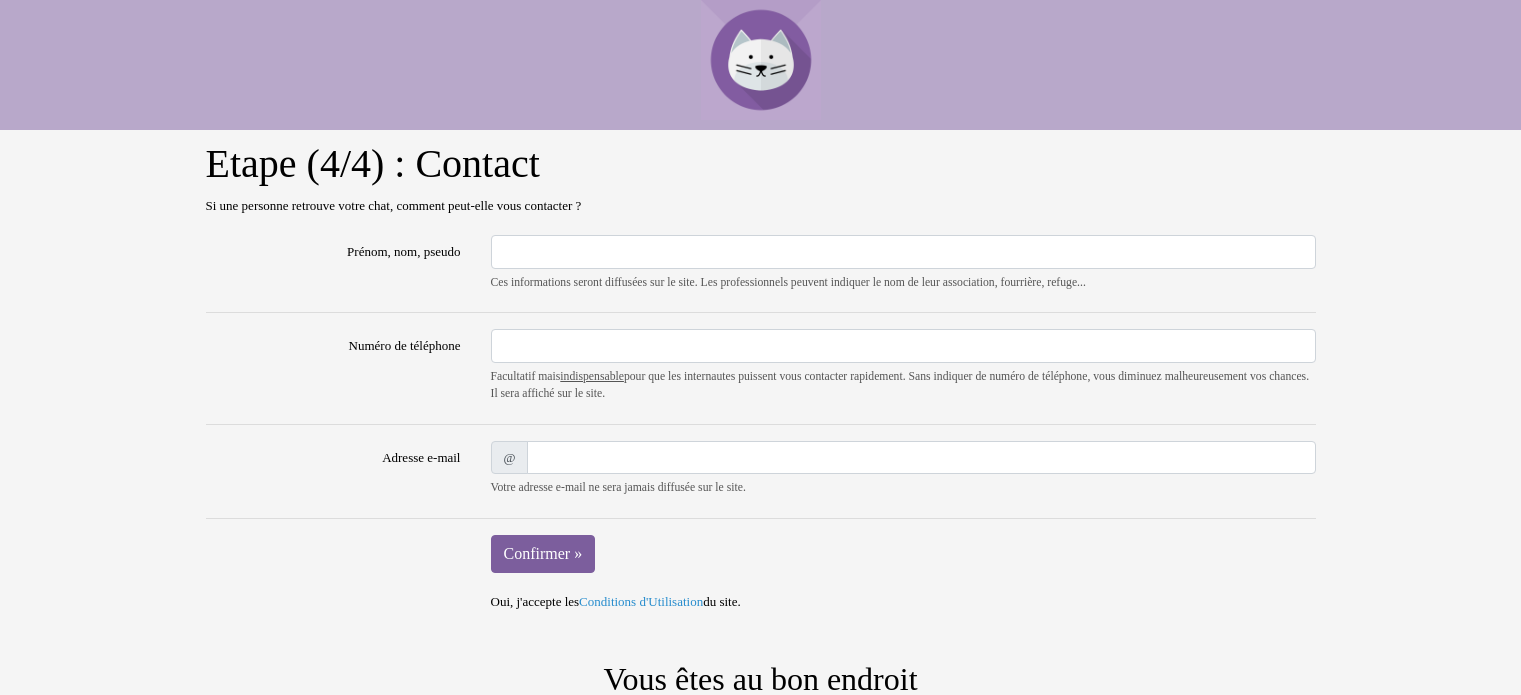 scroll, scrollTop: 0, scrollLeft: 0, axis: both 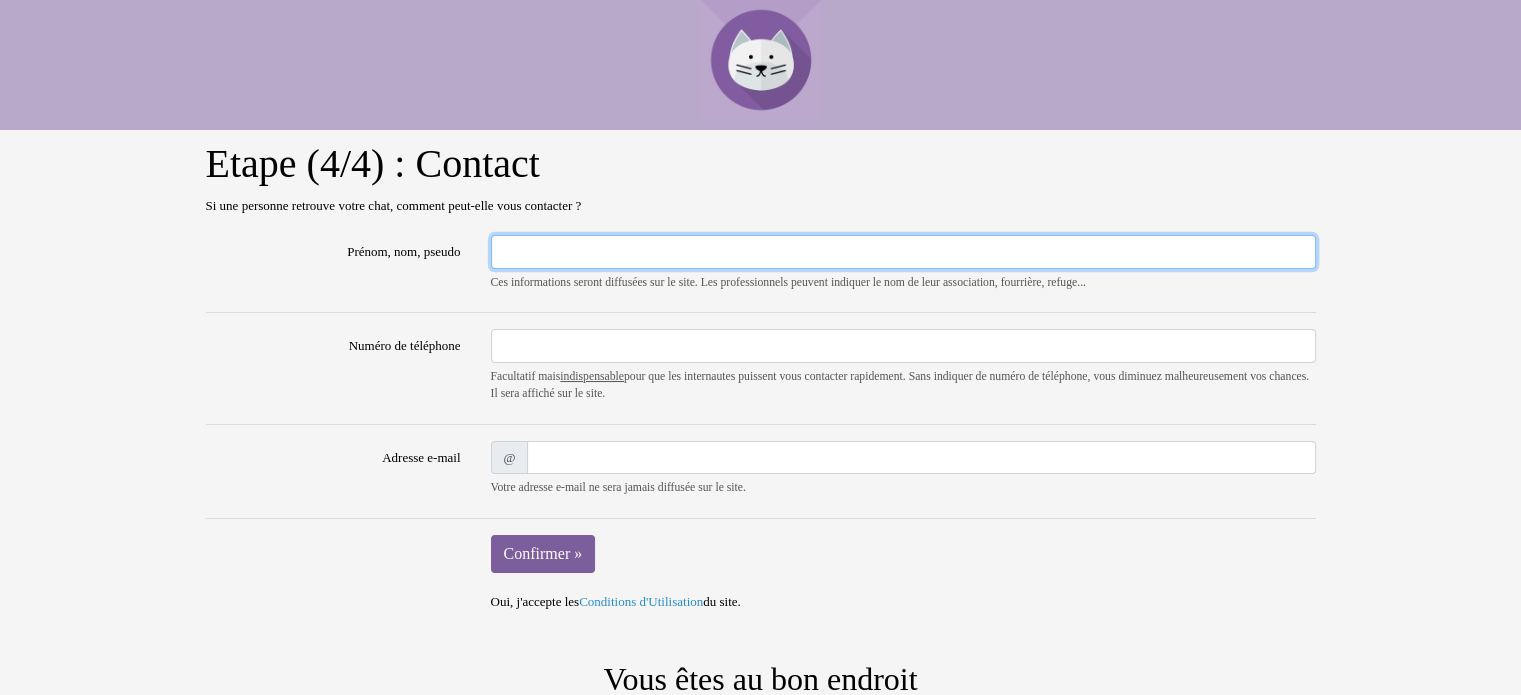 click on "Prénom, nom, pseudo" at bounding box center [903, 252] 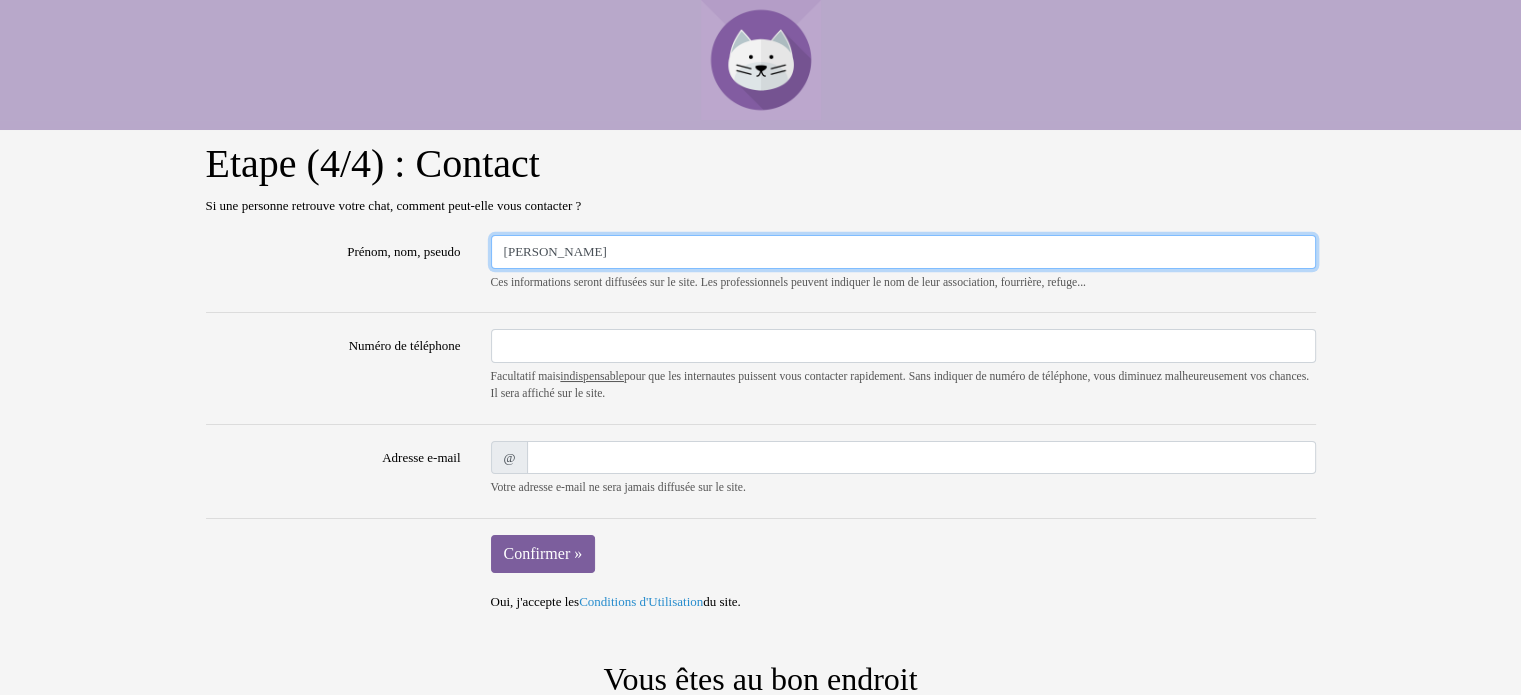 type on "[PERSON_NAME]" 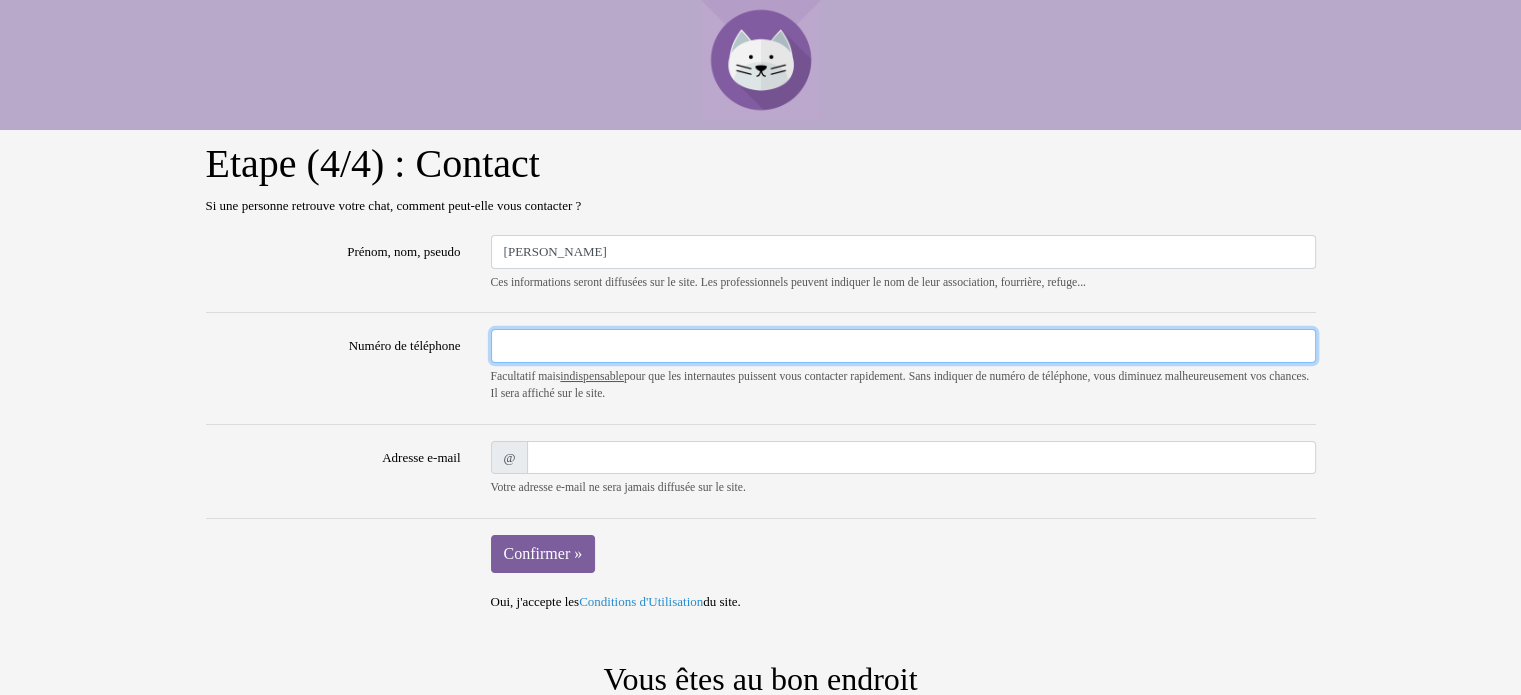click on "Numéro de téléphone" at bounding box center [903, 346] 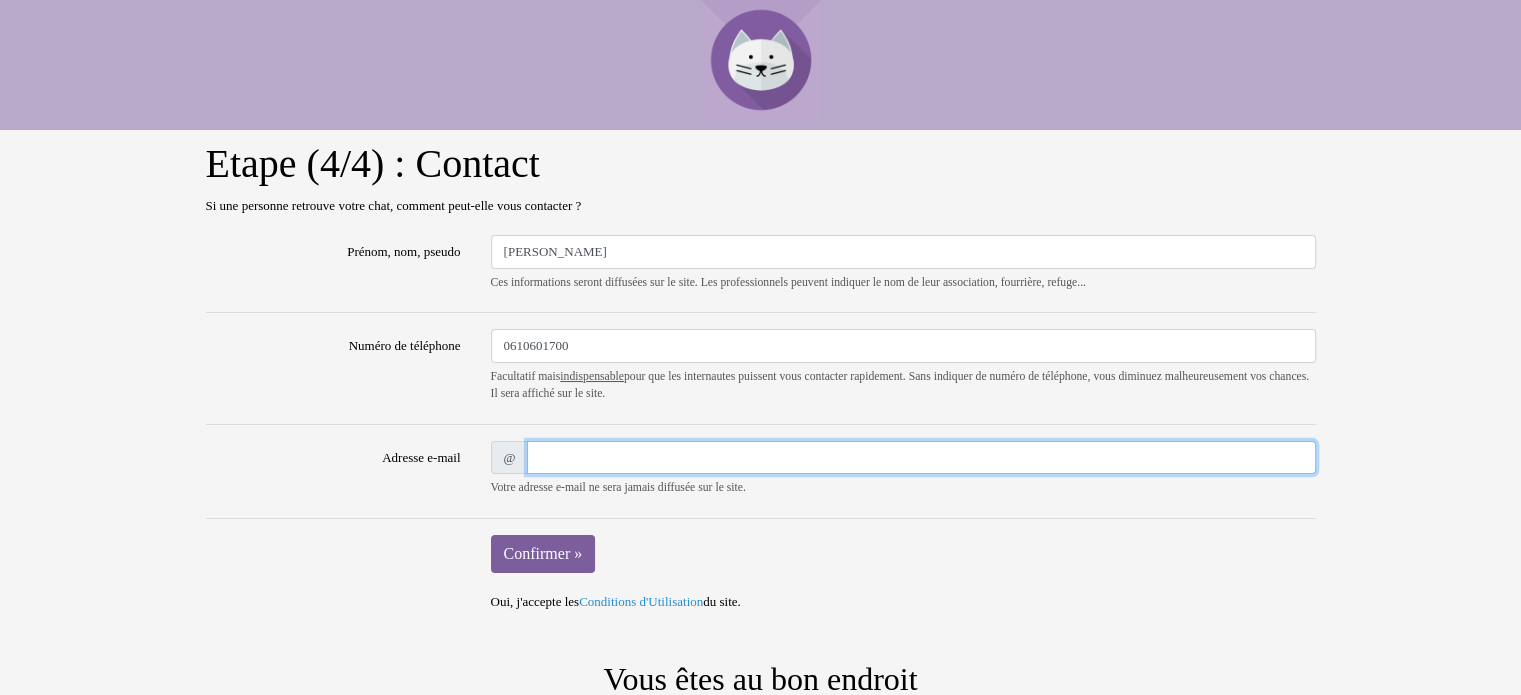 type on "[EMAIL_ADDRESS][DOMAIN_NAME]" 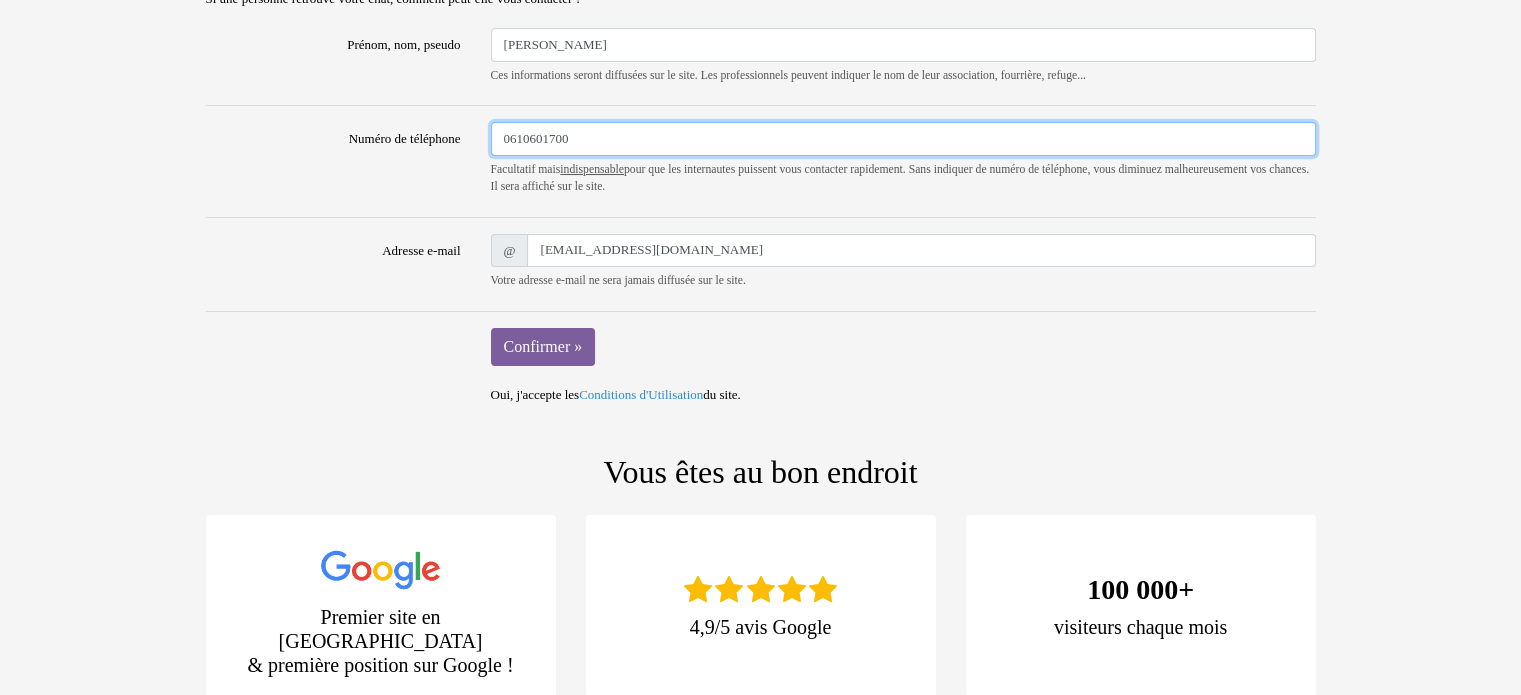 scroll, scrollTop: 208, scrollLeft: 0, axis: vertical 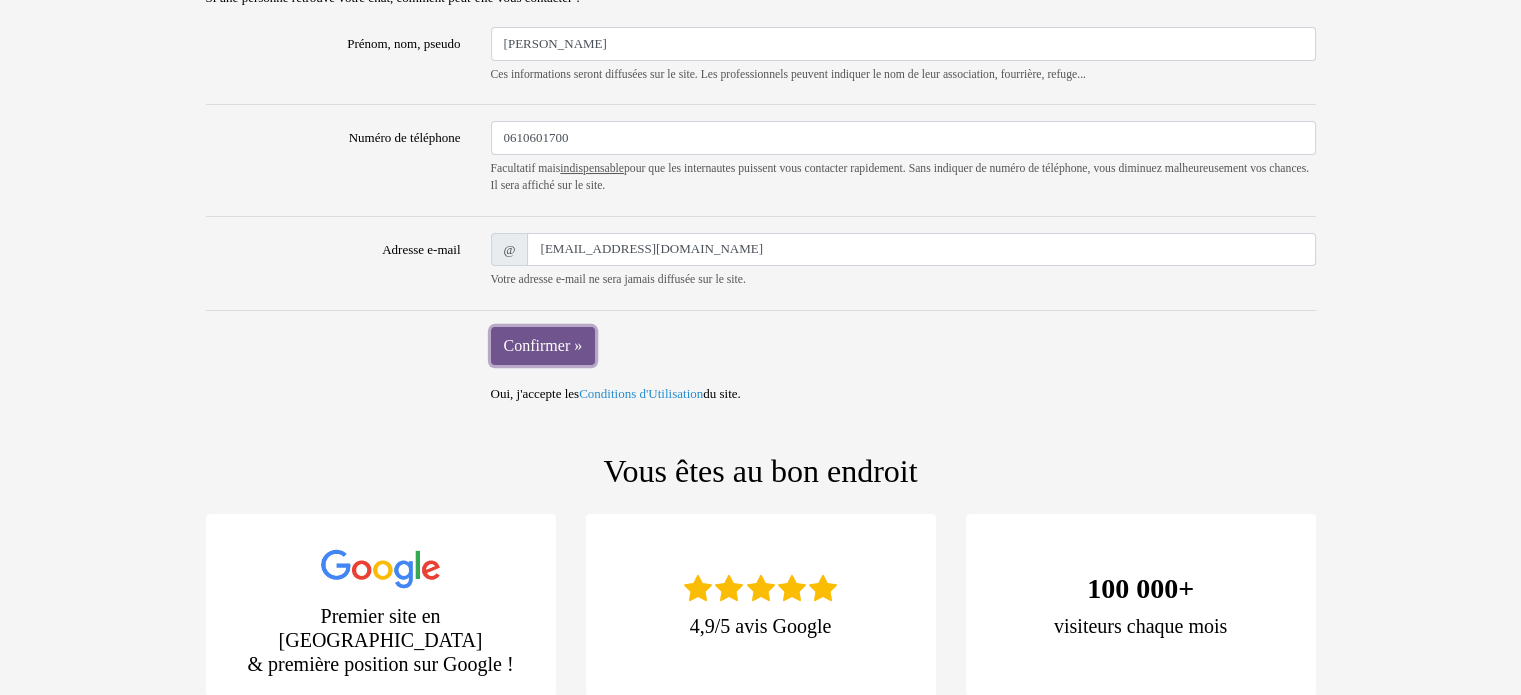 click on "Confirmer »" at bounding box center [543, 346] 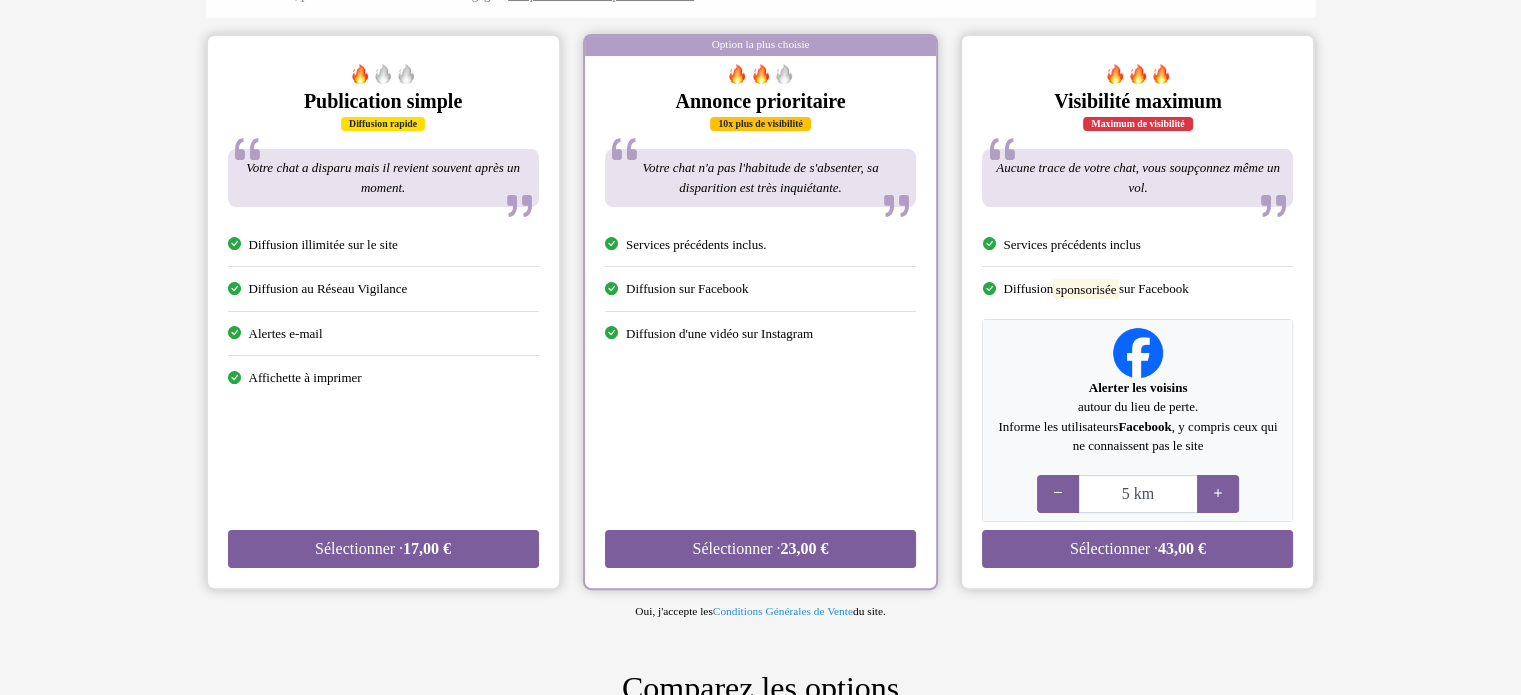 scroll, scrollTop: 368, scrollLeft: 0, axis: vertical 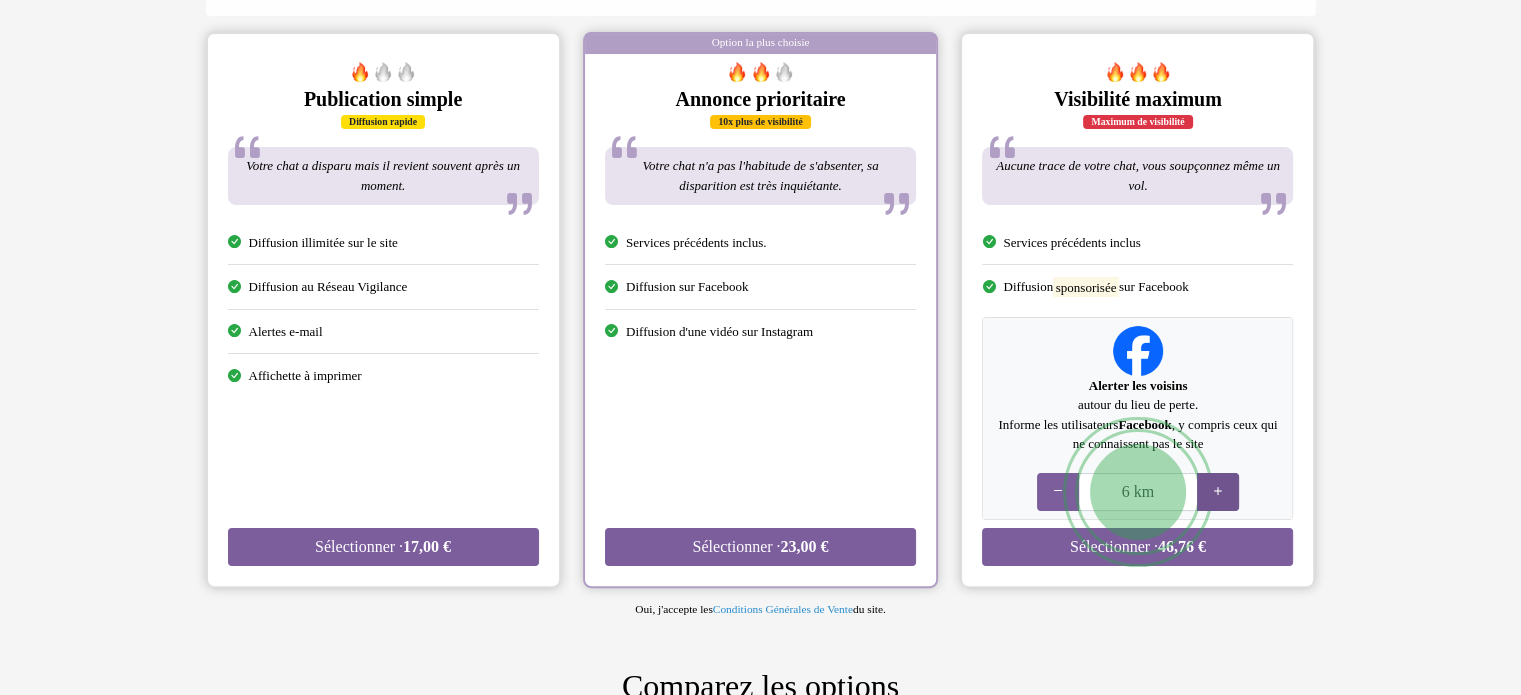 click at bounding box center (1218, 491) 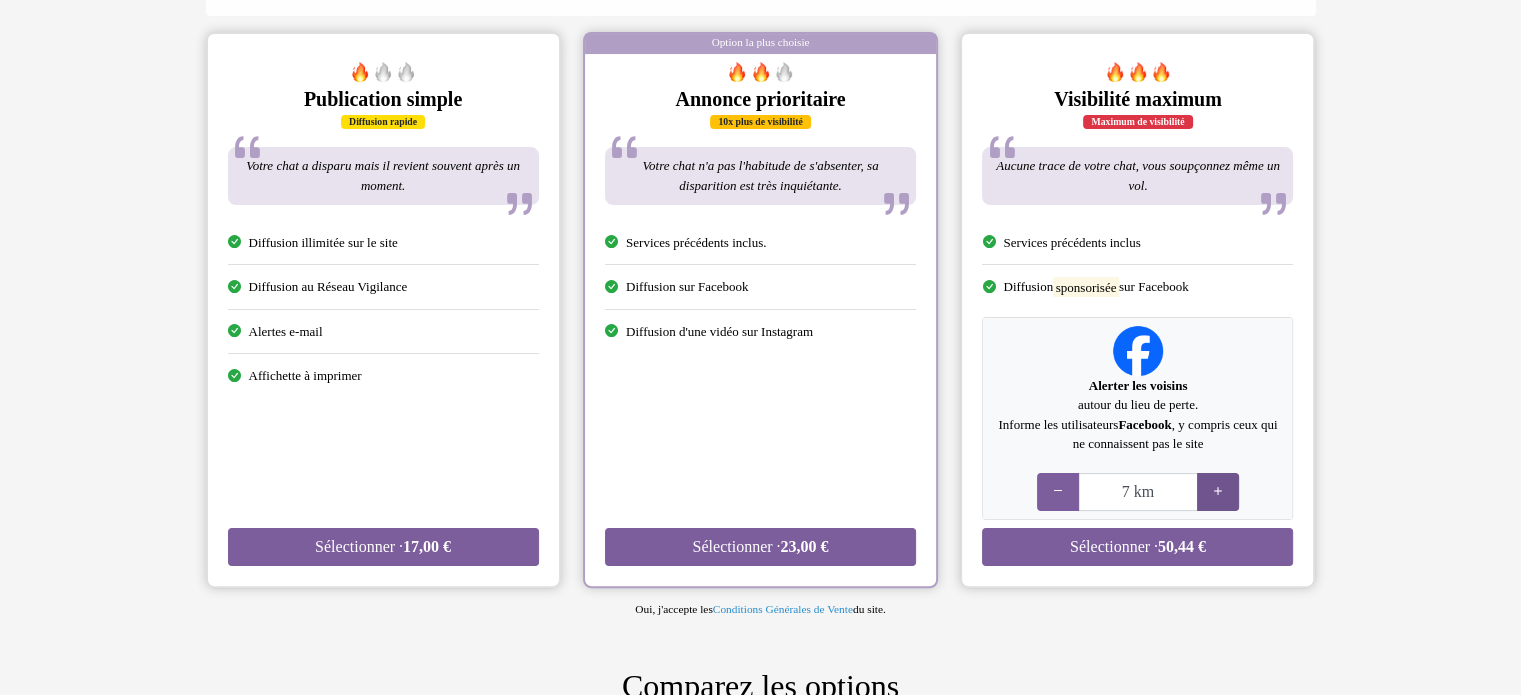 click at bounding box center (1218, 491) 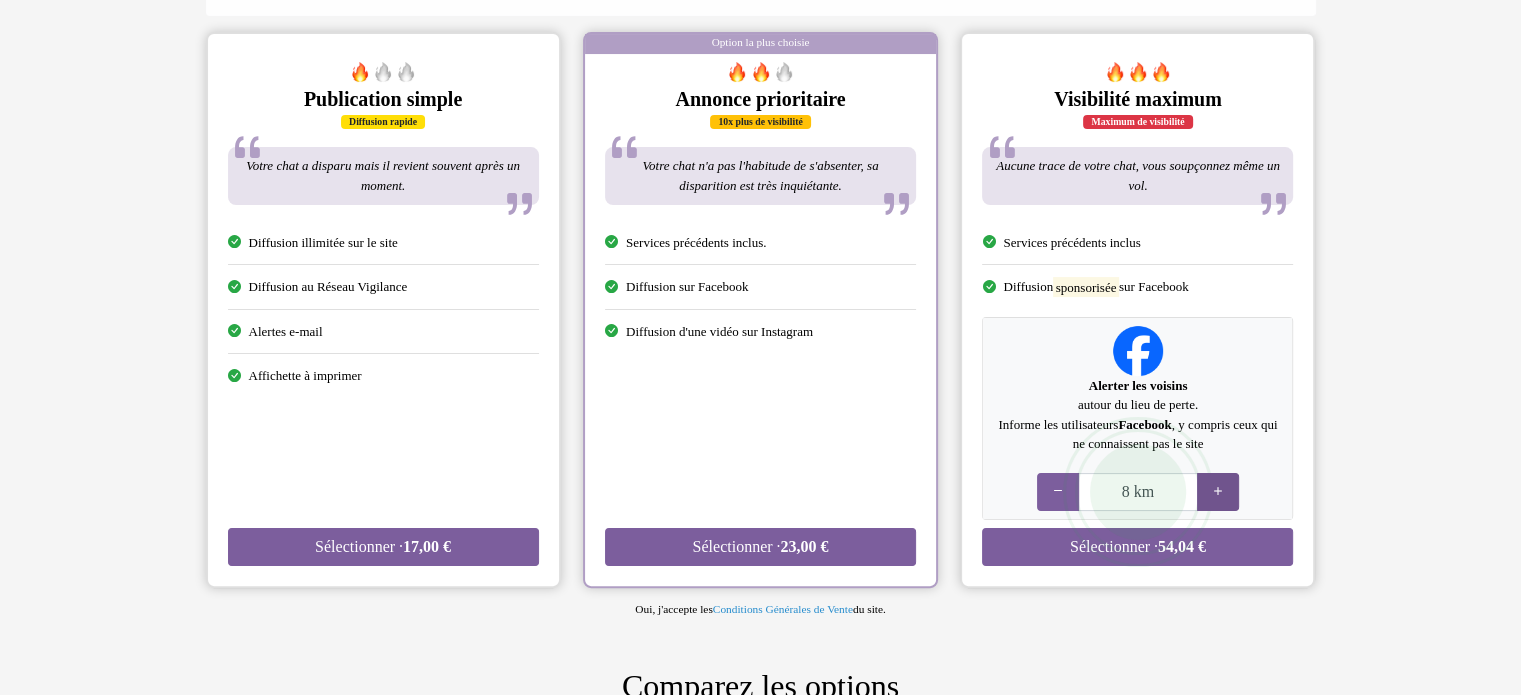 click at bounding box center [1218, 491] 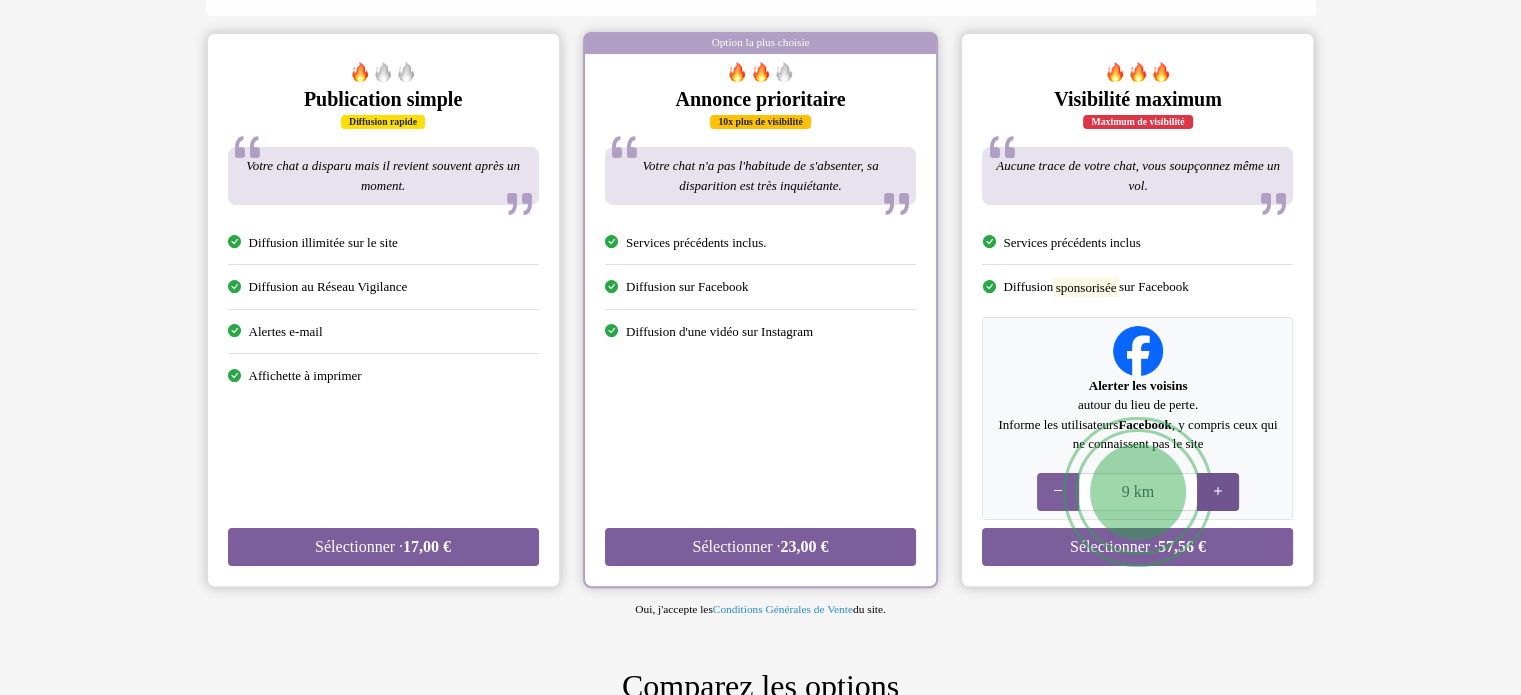 click at bounding box center (1218, 491) 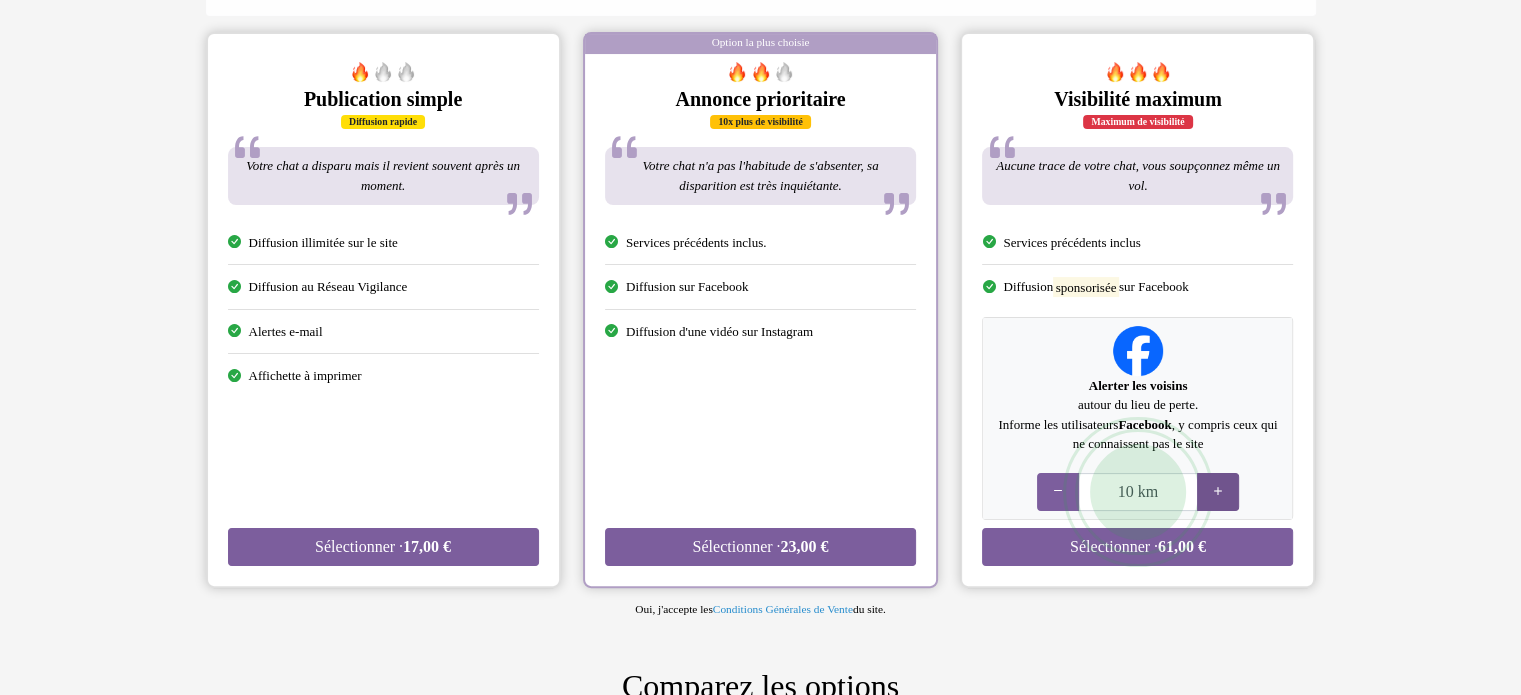 click at bounding box center [1218, 491] 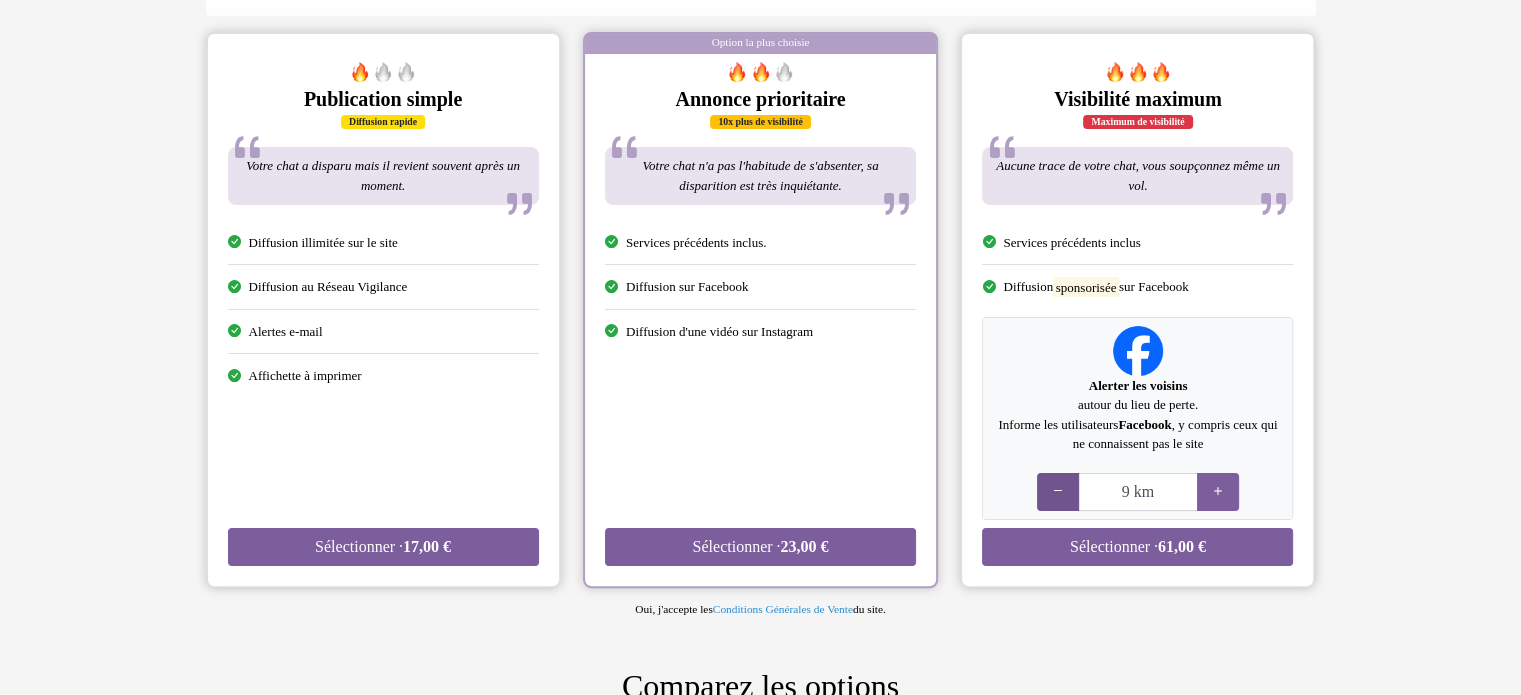 click at bounding box center (1058, 491) 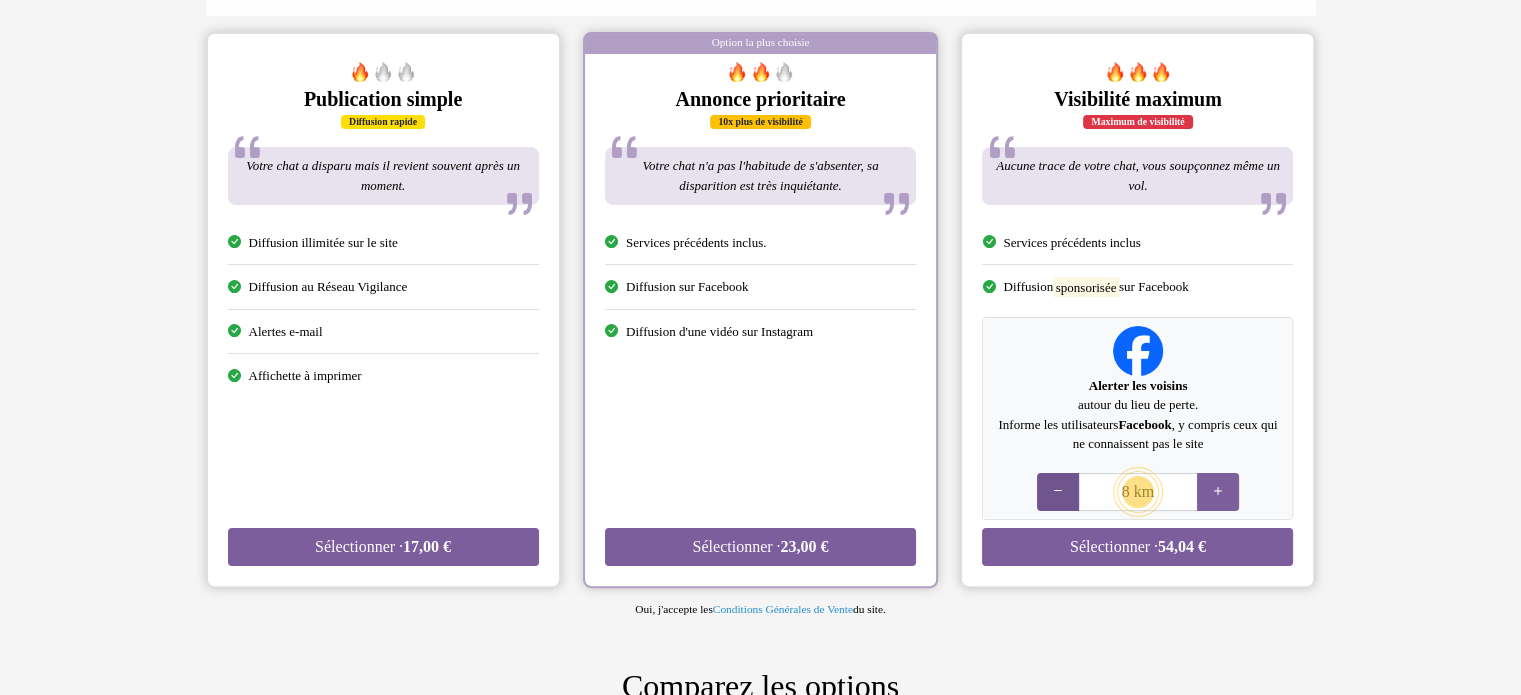 click at bounding box center [1058, 491] 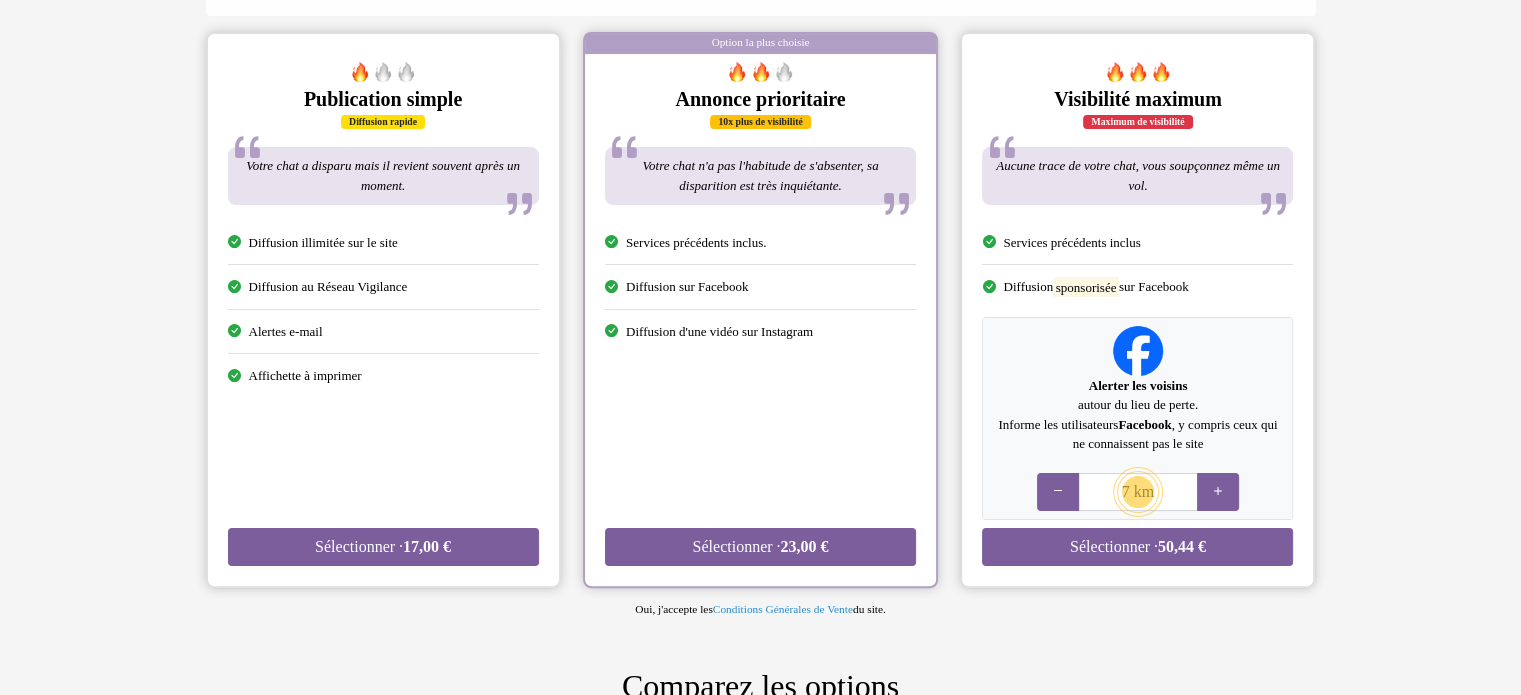 click at bounding box center [1058, 491] 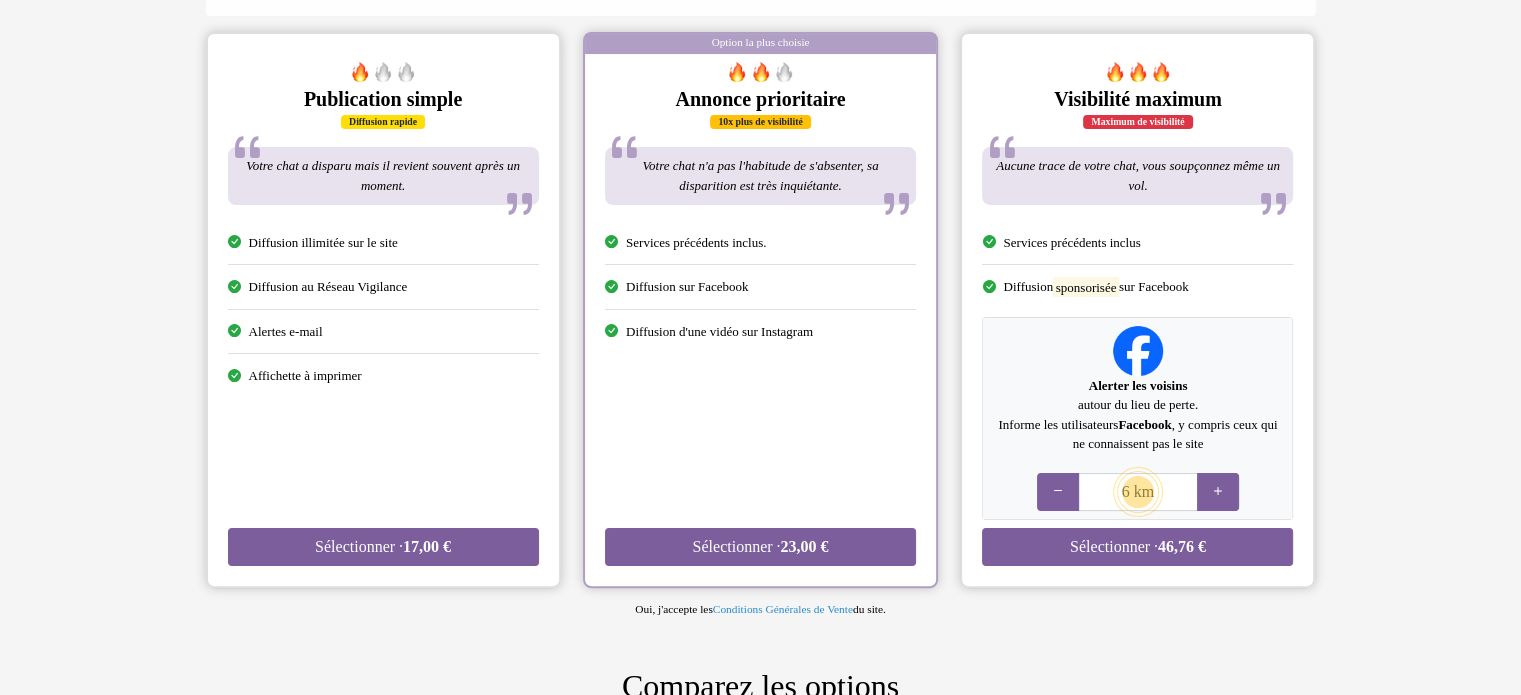 click at bounding box center [1058, 491] 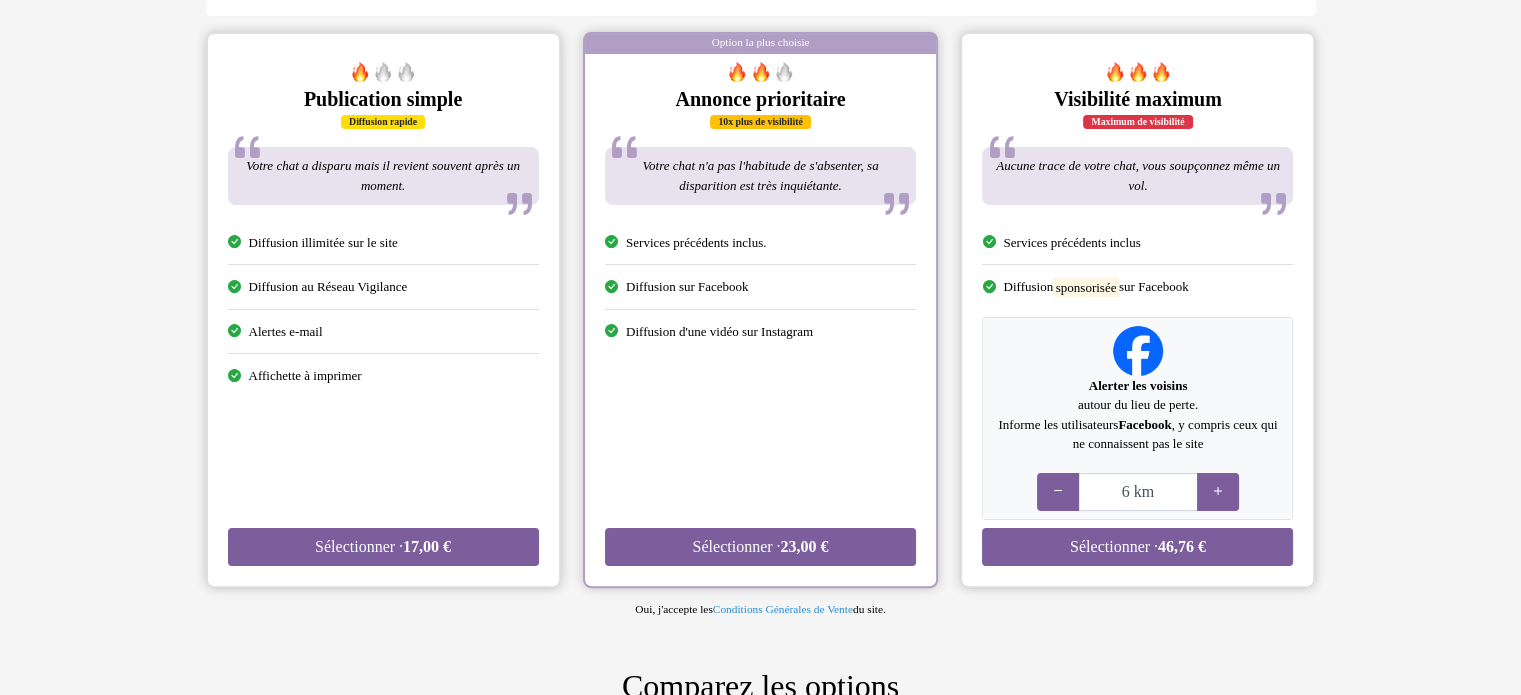 type on "5 km" 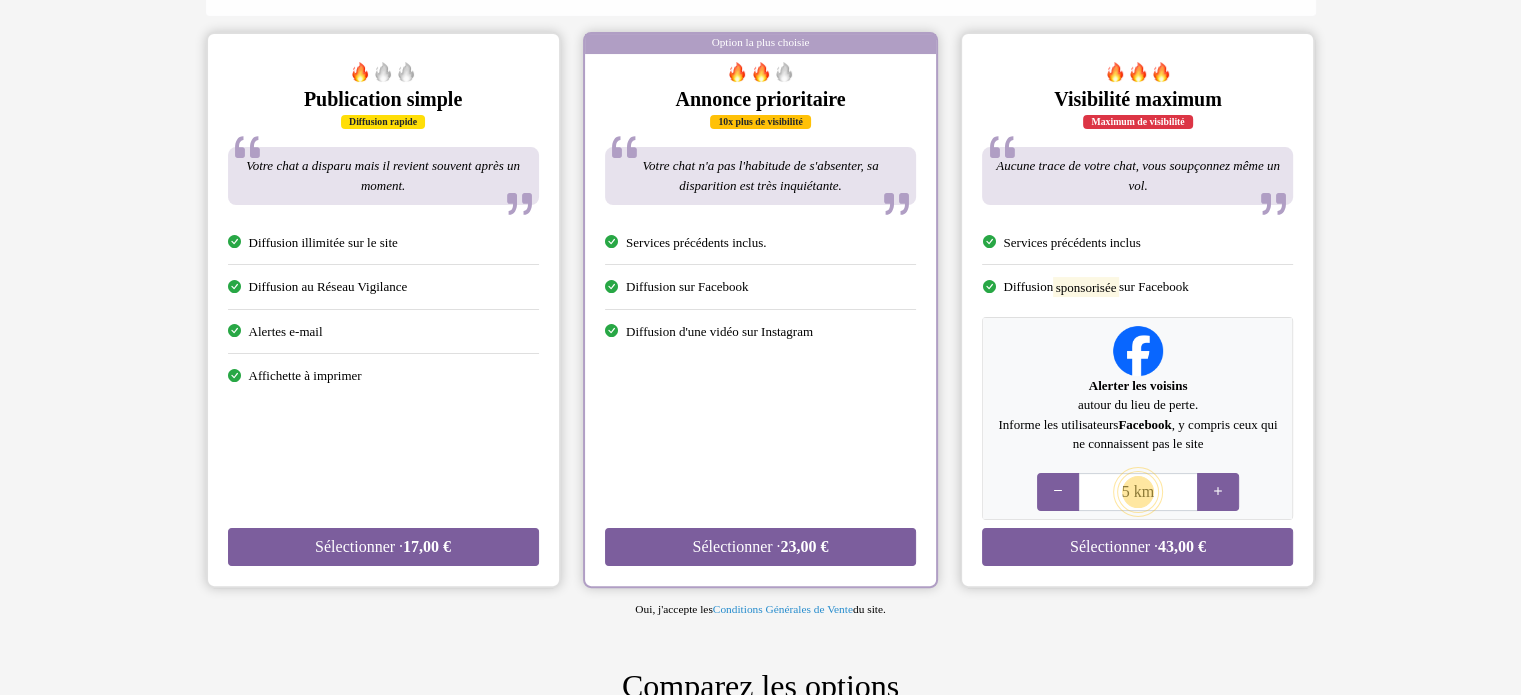 click at bounding box center [1058, 491] 